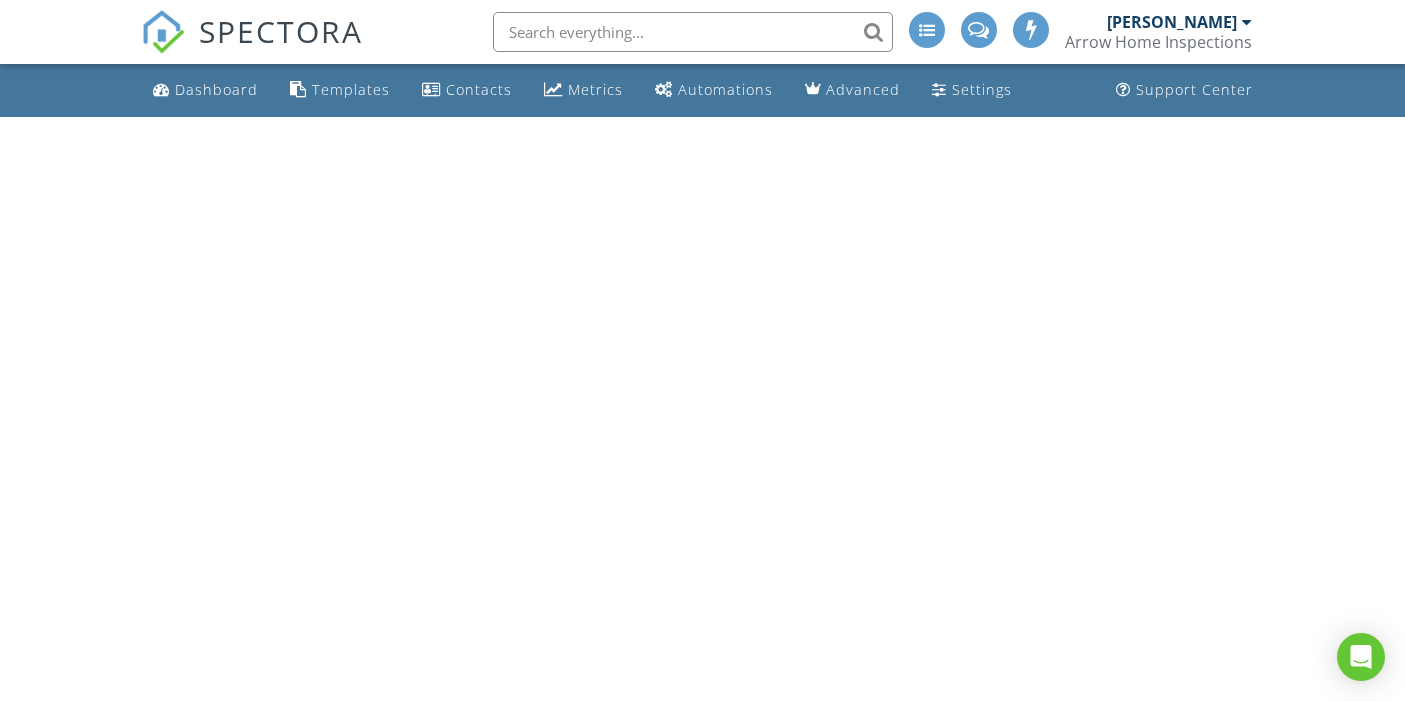 scroll, scrollTop: 0, scrollLeft: 0, axis: both 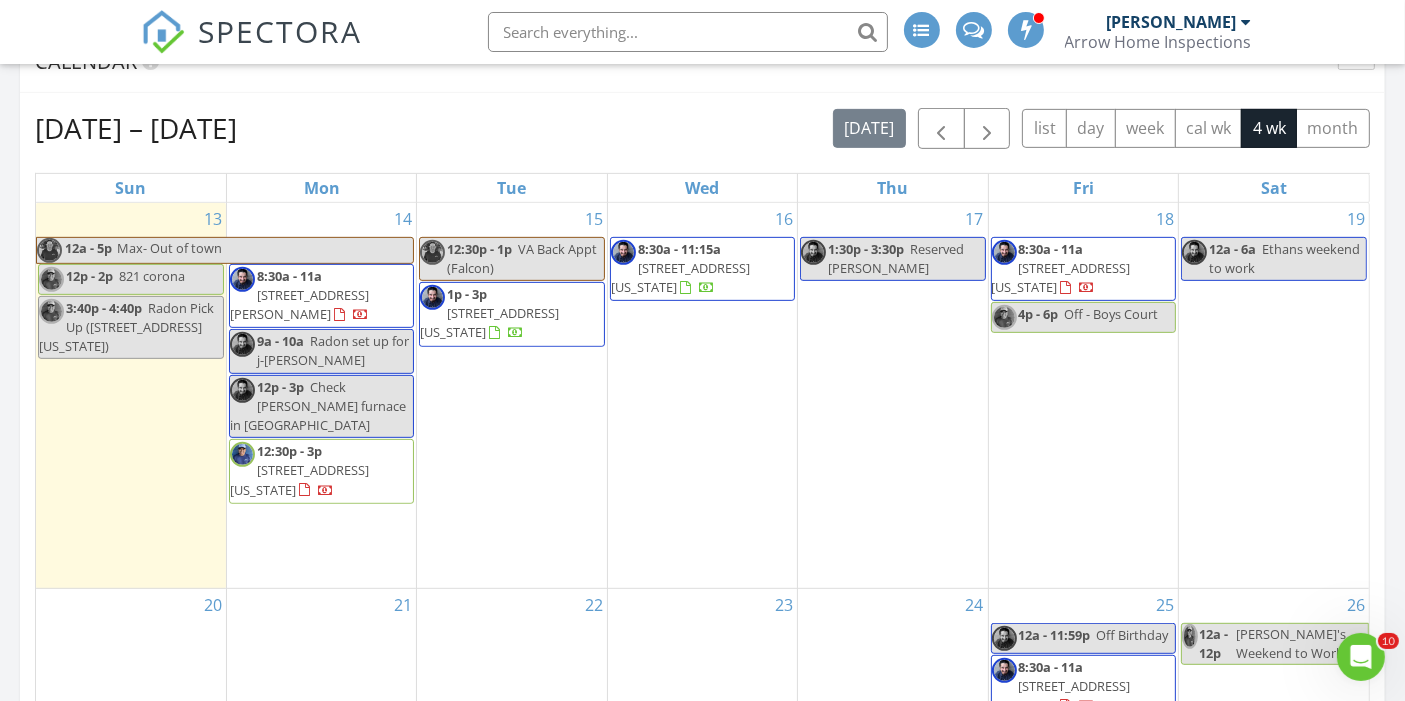 click on "17
1:30p - 3:30p
Reserved Gail" at bounding box center (892, 395) 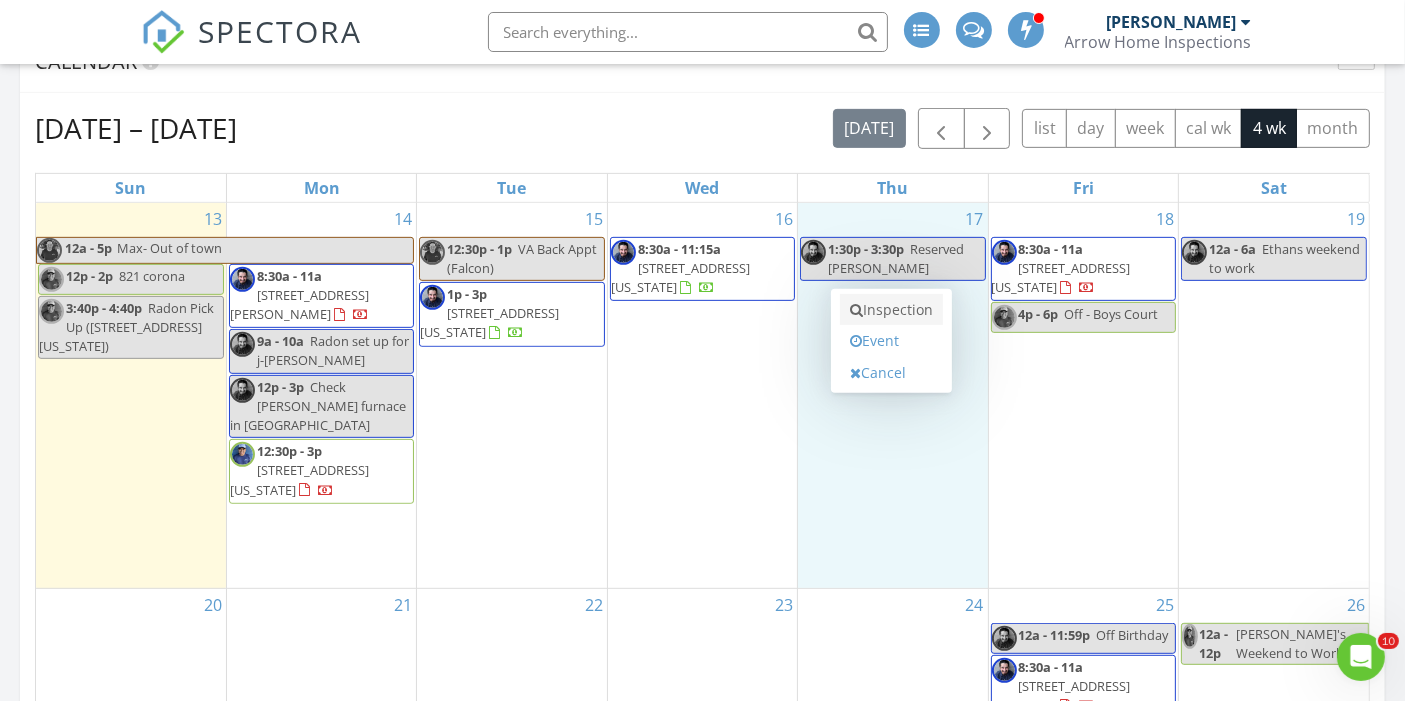 click on "Inspection" at bounding box center (891, 310) 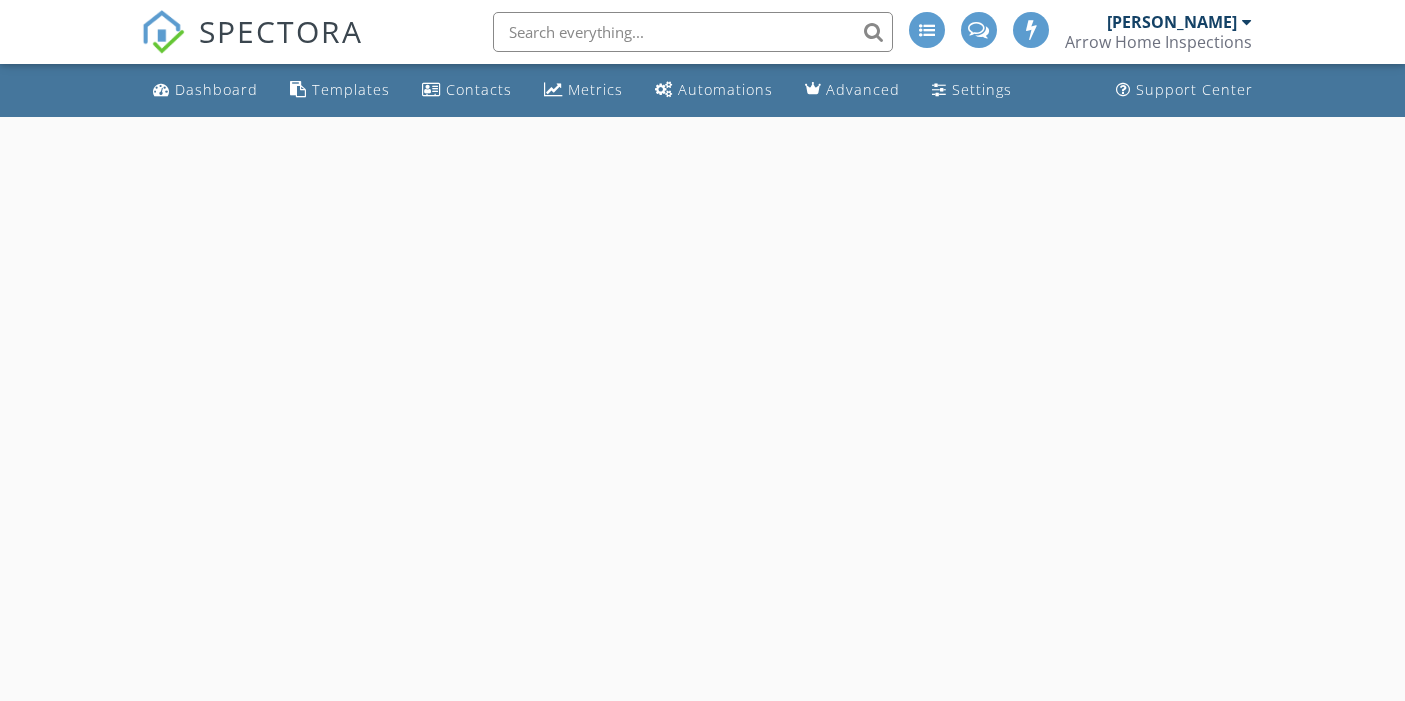 scroll, scrollTop: 0, scrollLeft: 0, axis: both 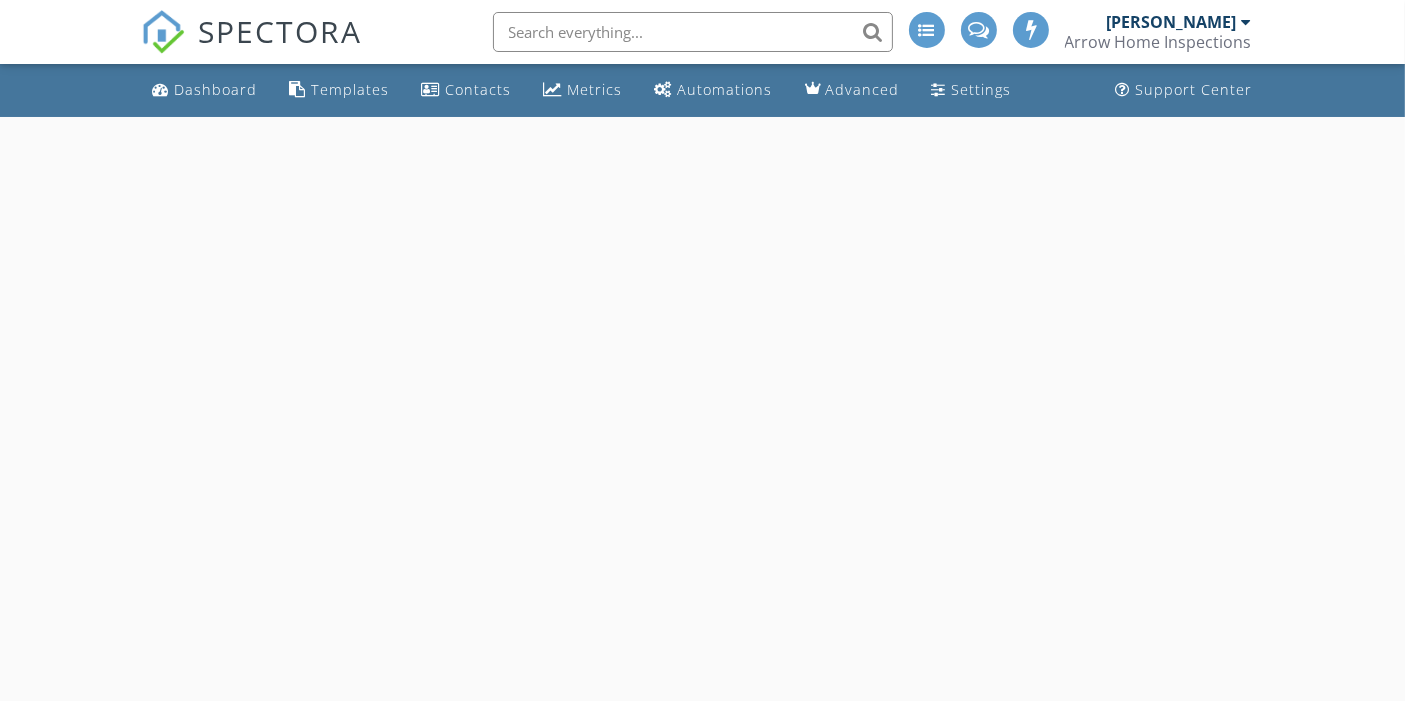 select on "6" 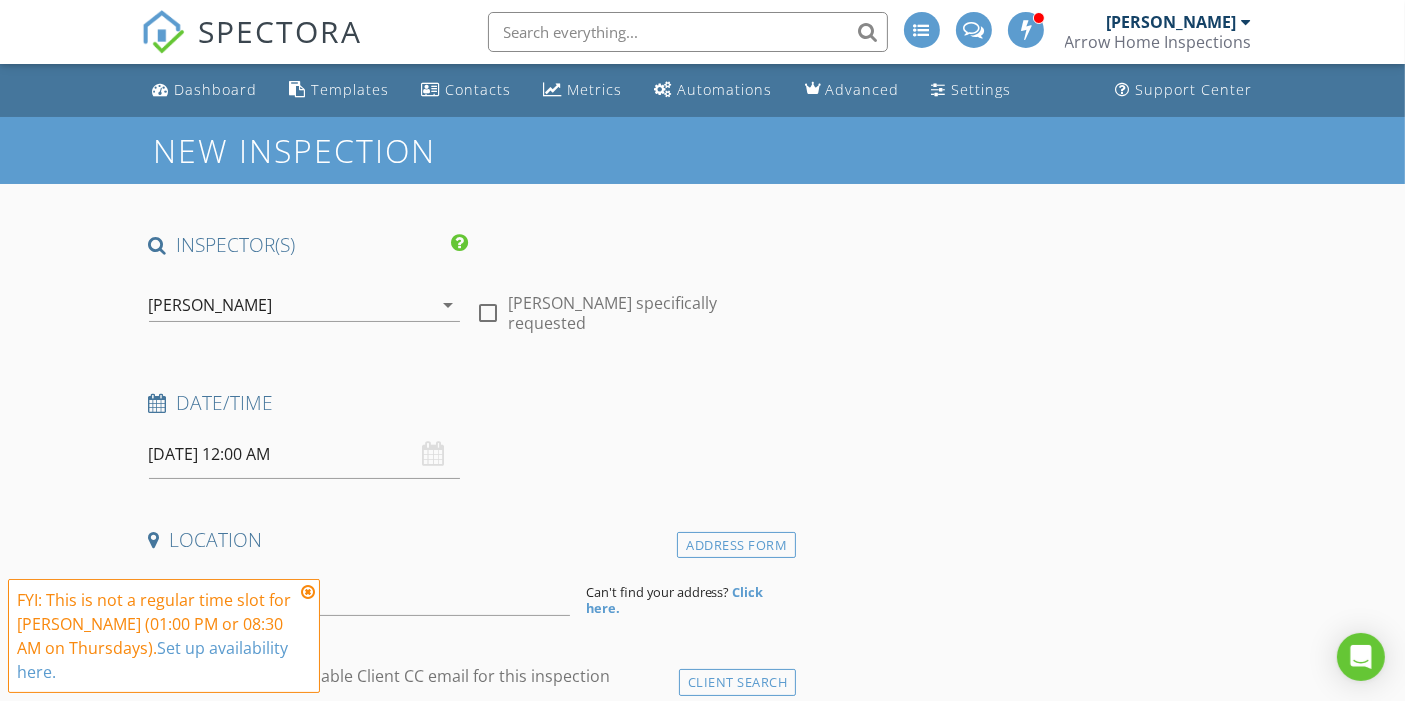 click on "07/17/2025 12:00 AM" at bounding box center (305, 454) 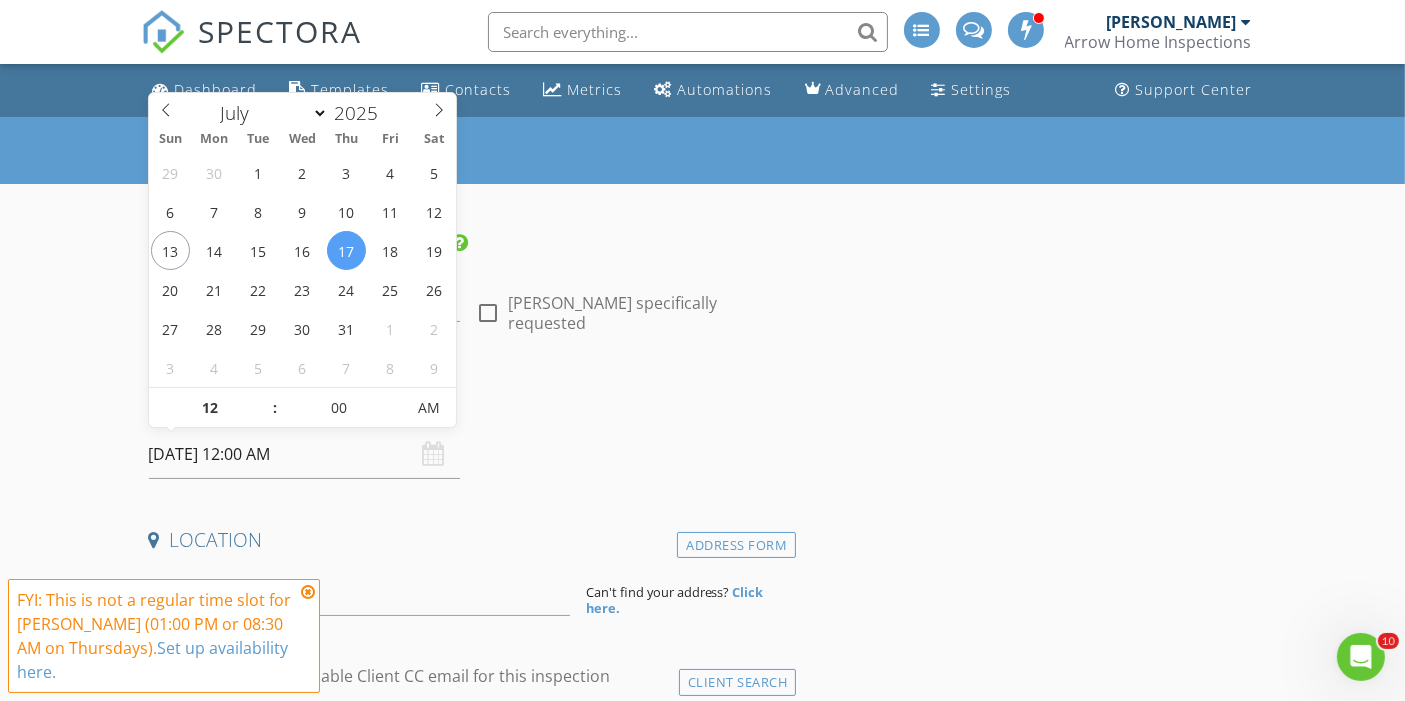 scroll, scrollTop: 0, scrollLeft: 0, axis: both 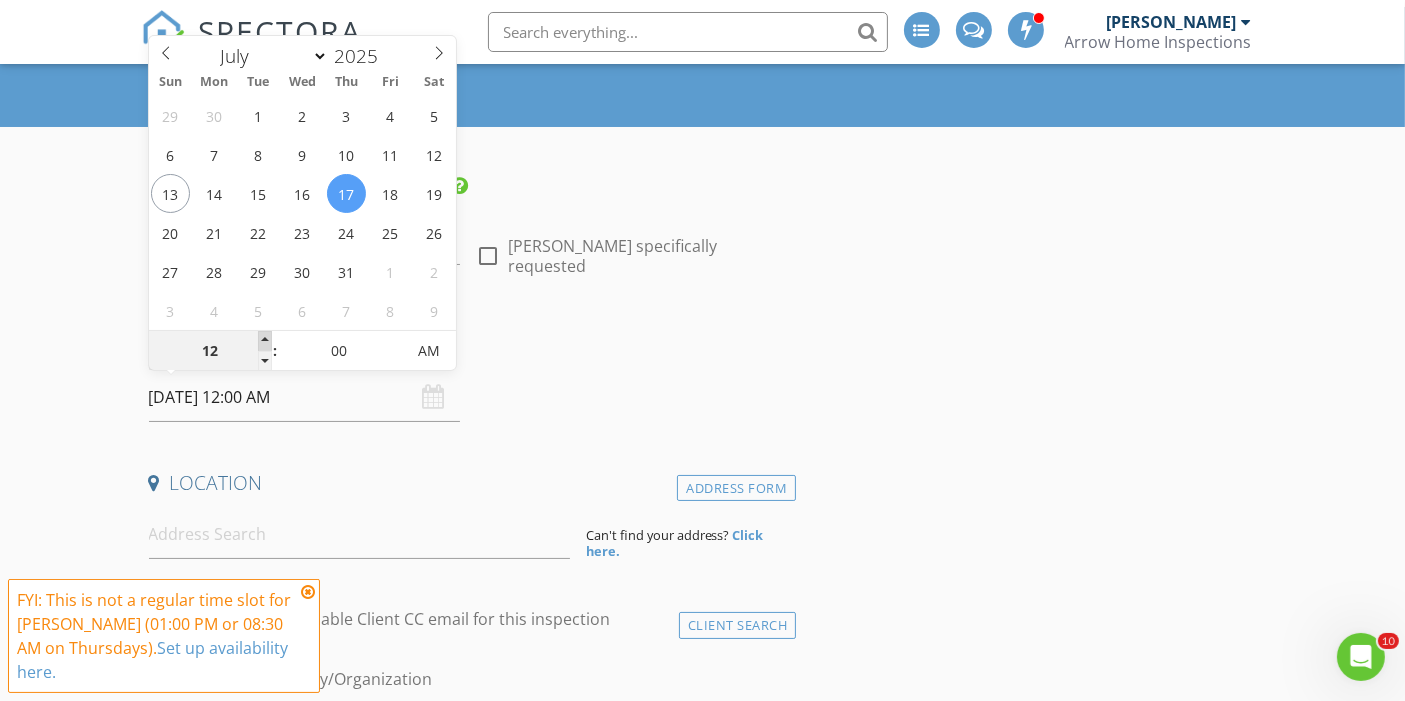 type on "01" 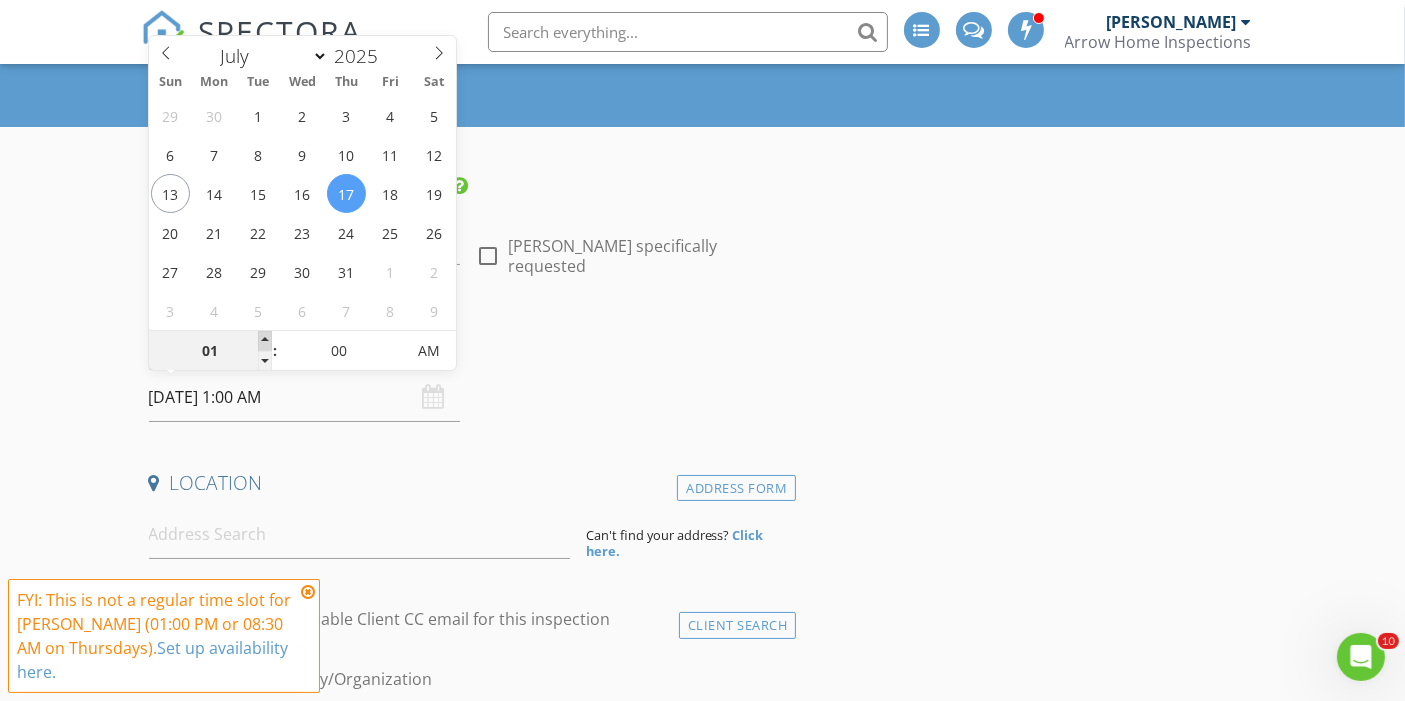 click at bounding box center (265, 341) 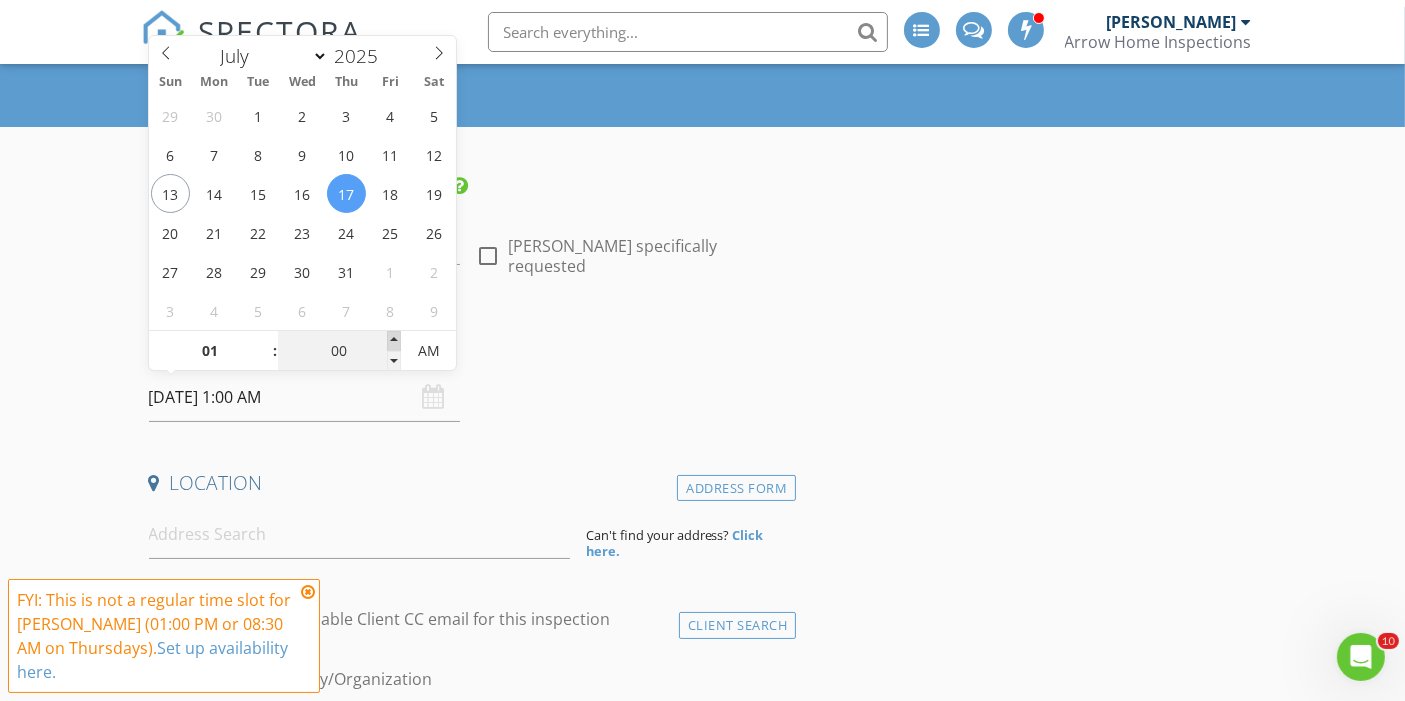 type on "05" 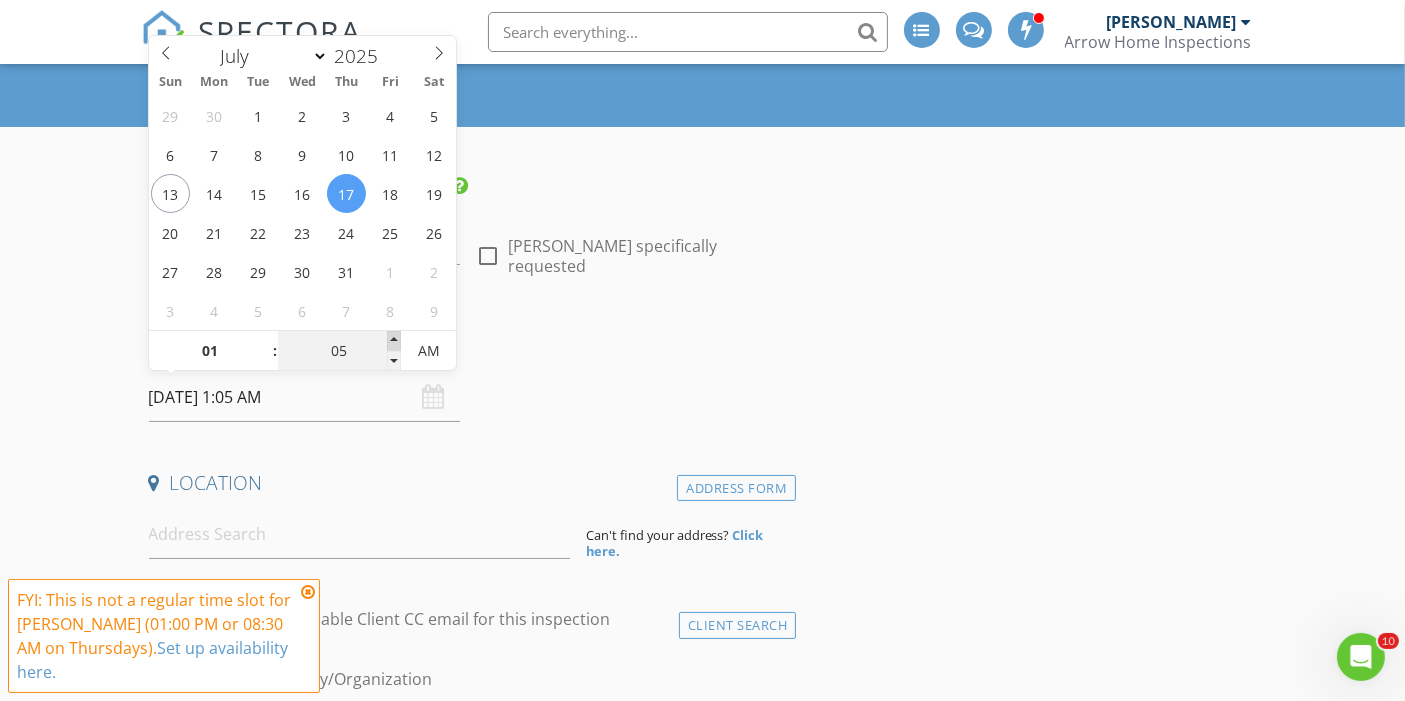 click at bounding box center (394, 341) 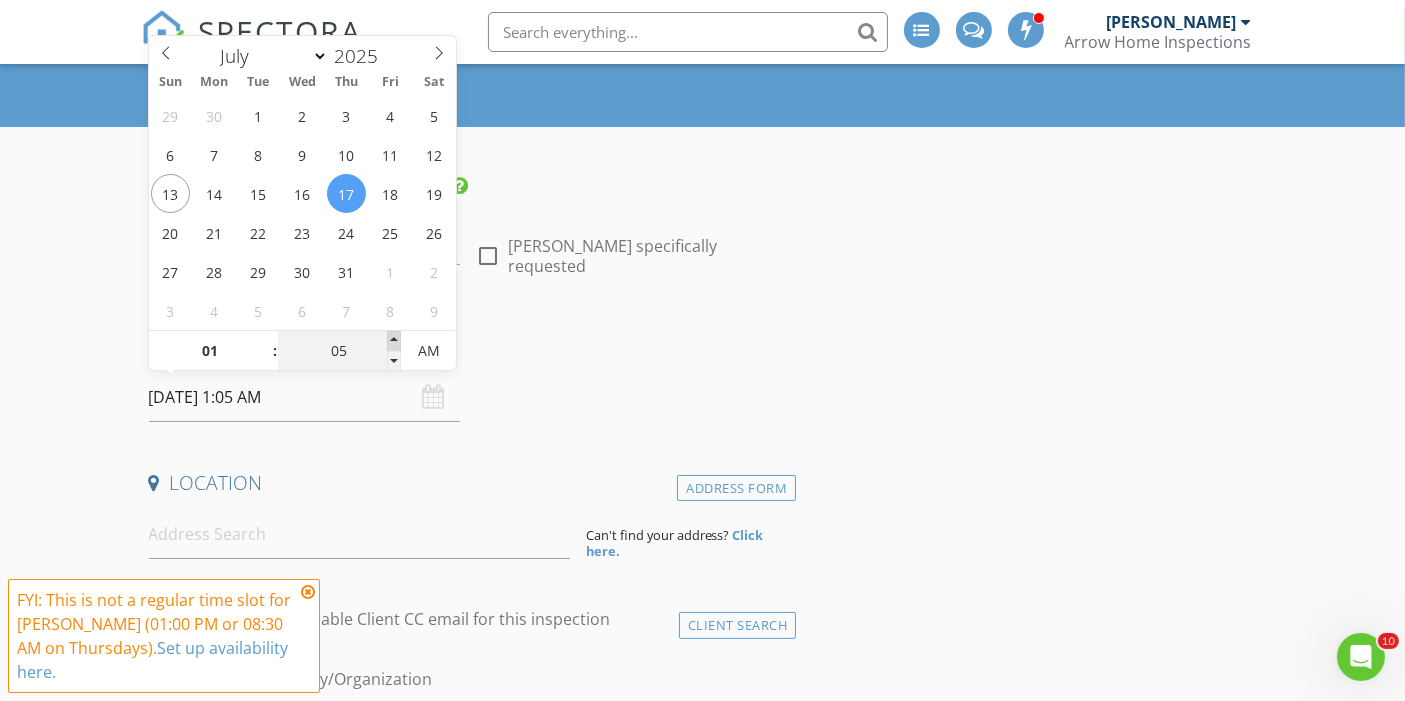 type on "10" 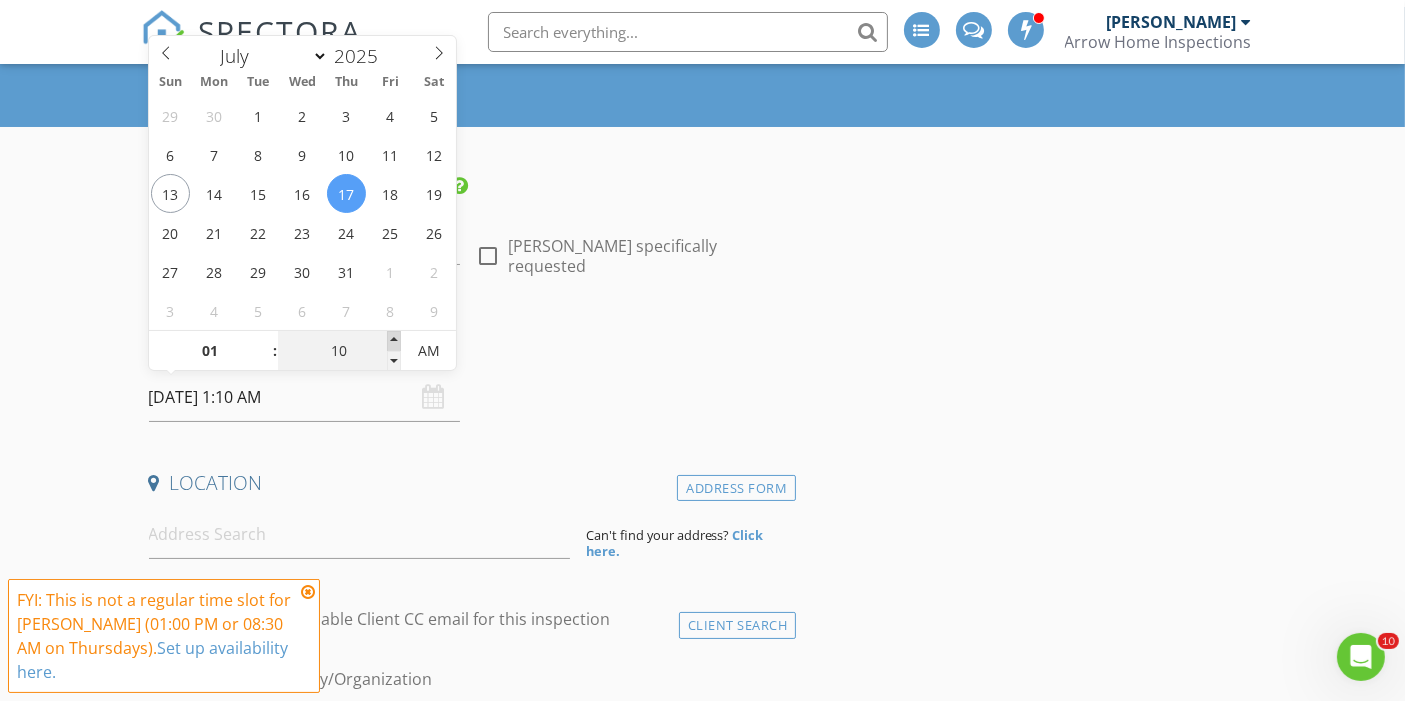 click at bounding box center [394, 341] 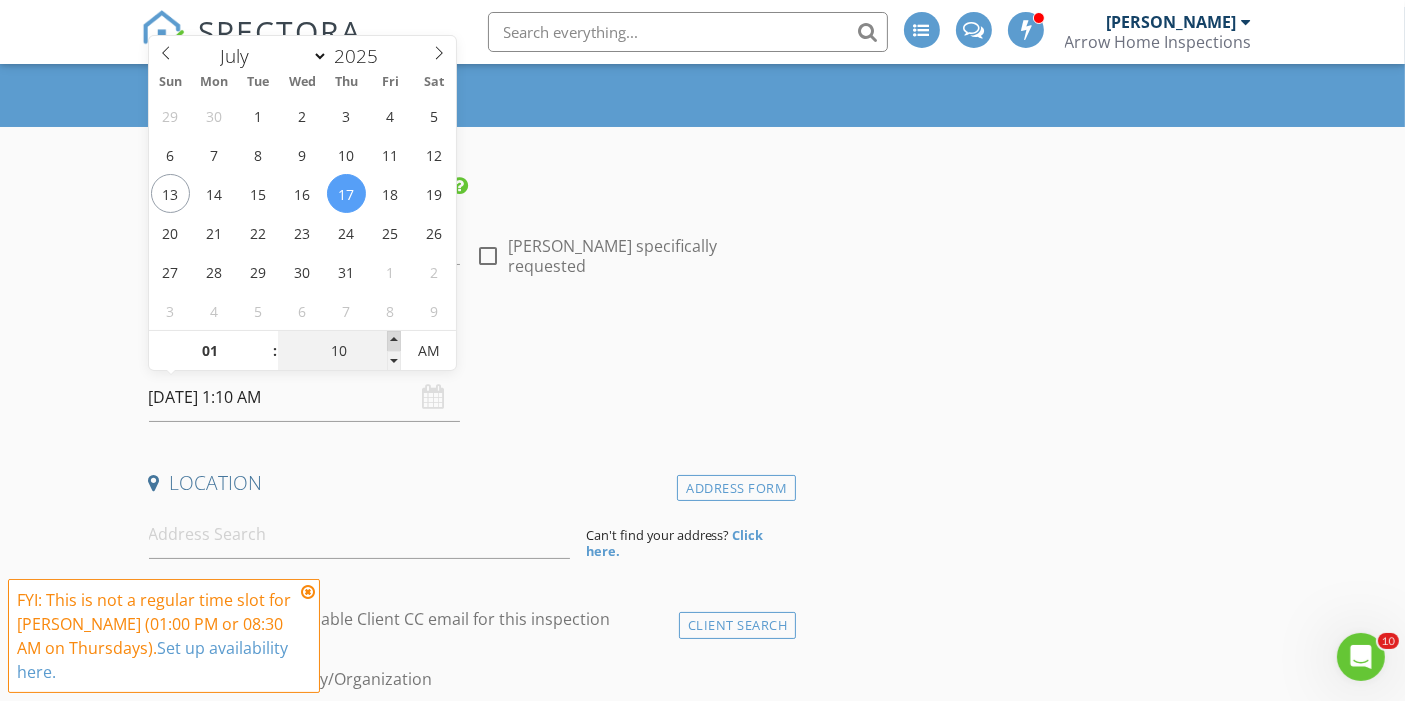 type on "15" 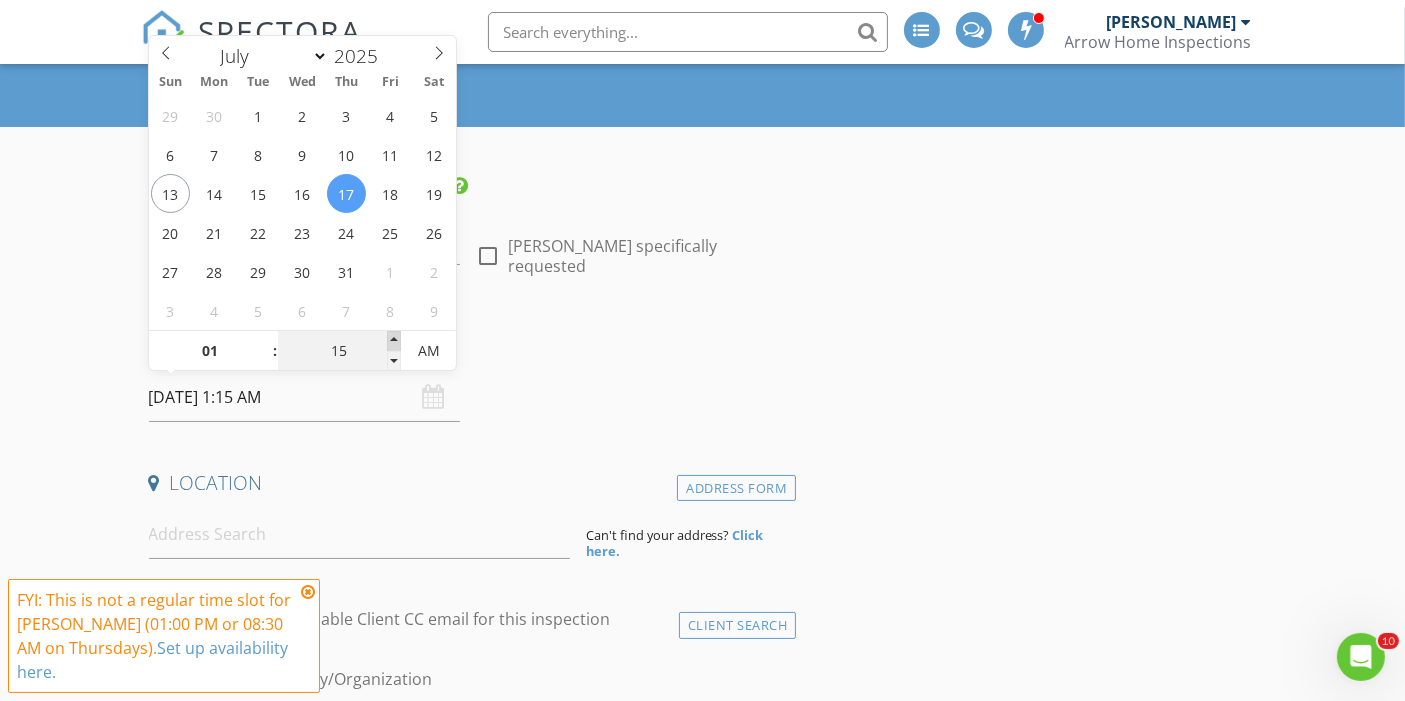 click at bounding box center (394, 341) 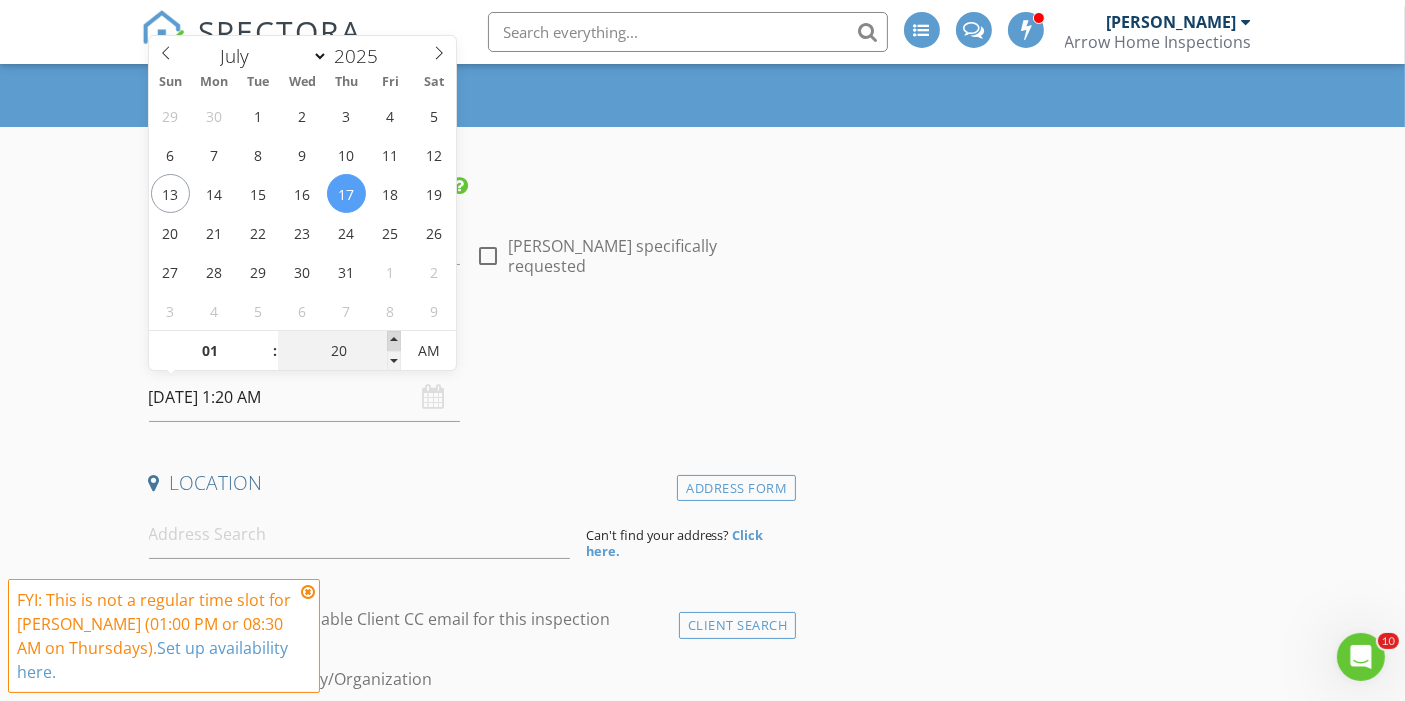 click at bounding box center (394, 341) 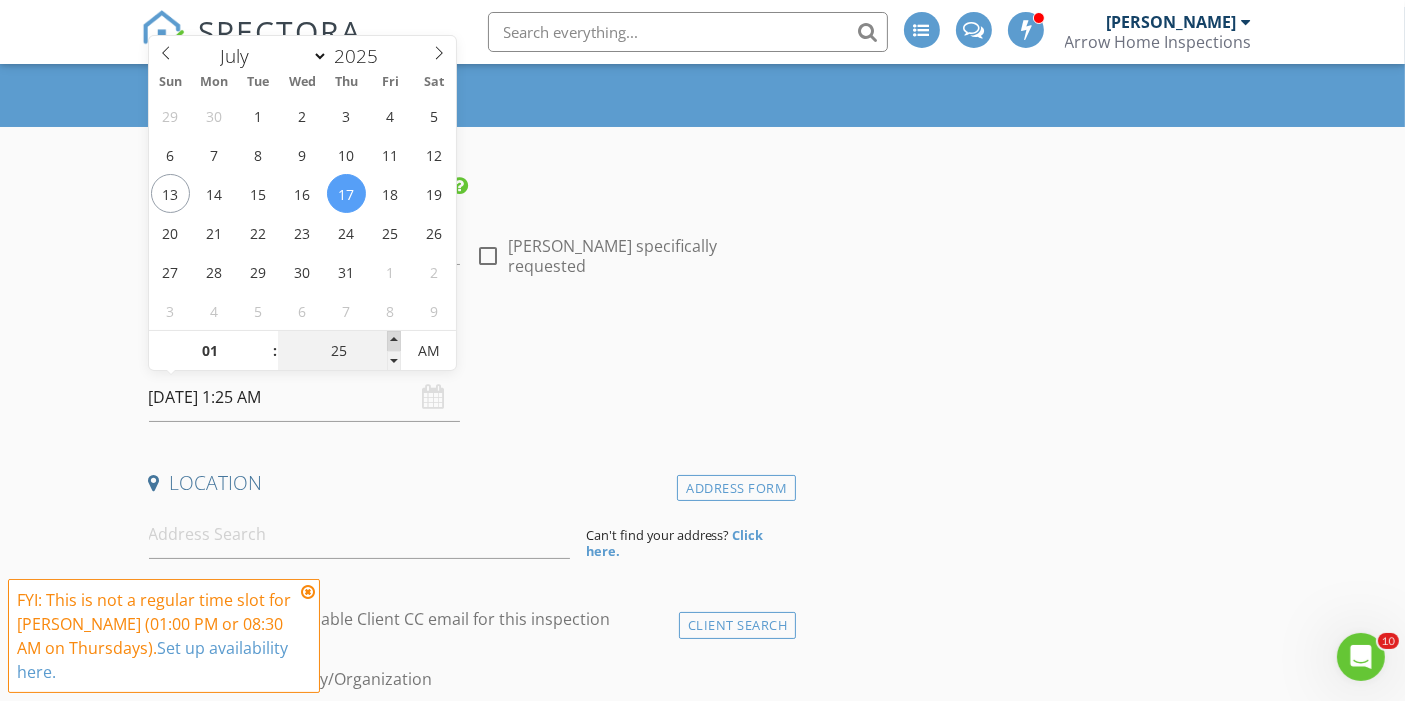 click at bounding box center (394, 341) 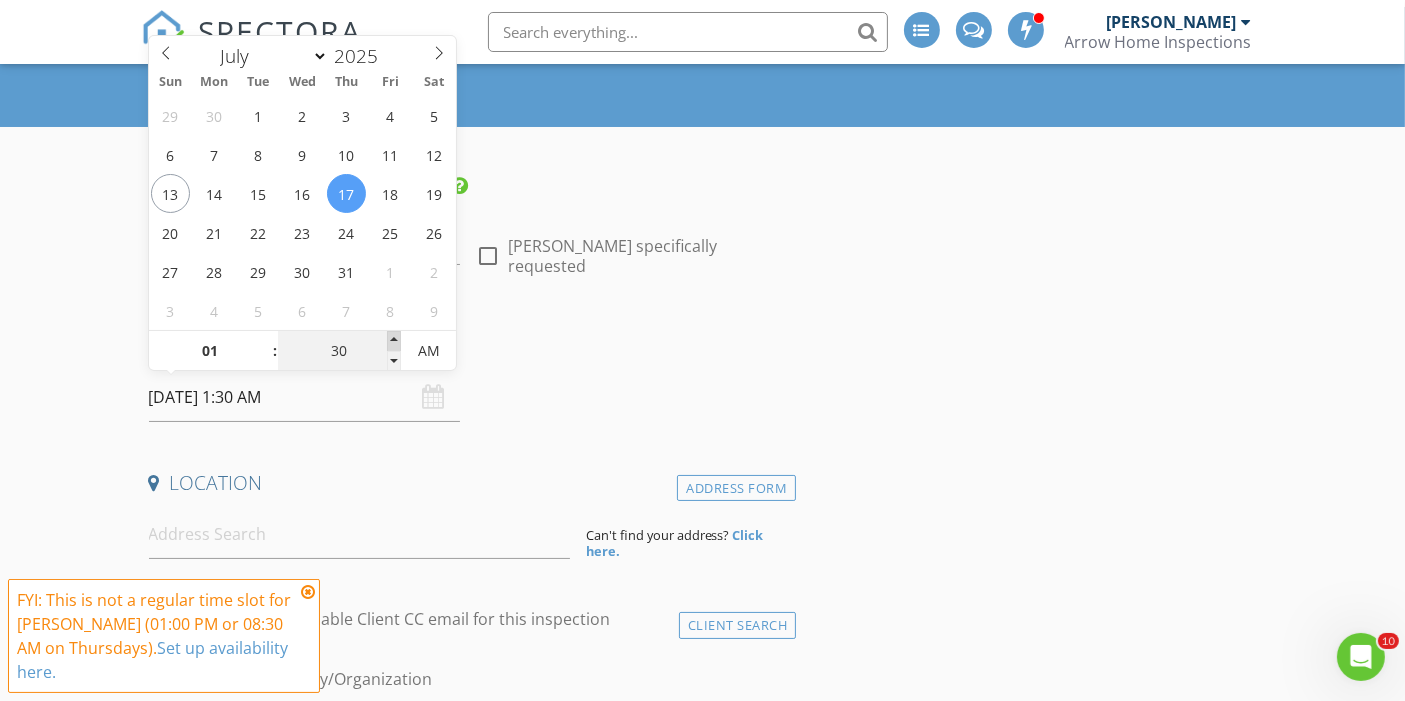 click at bounding box center [394, 341] 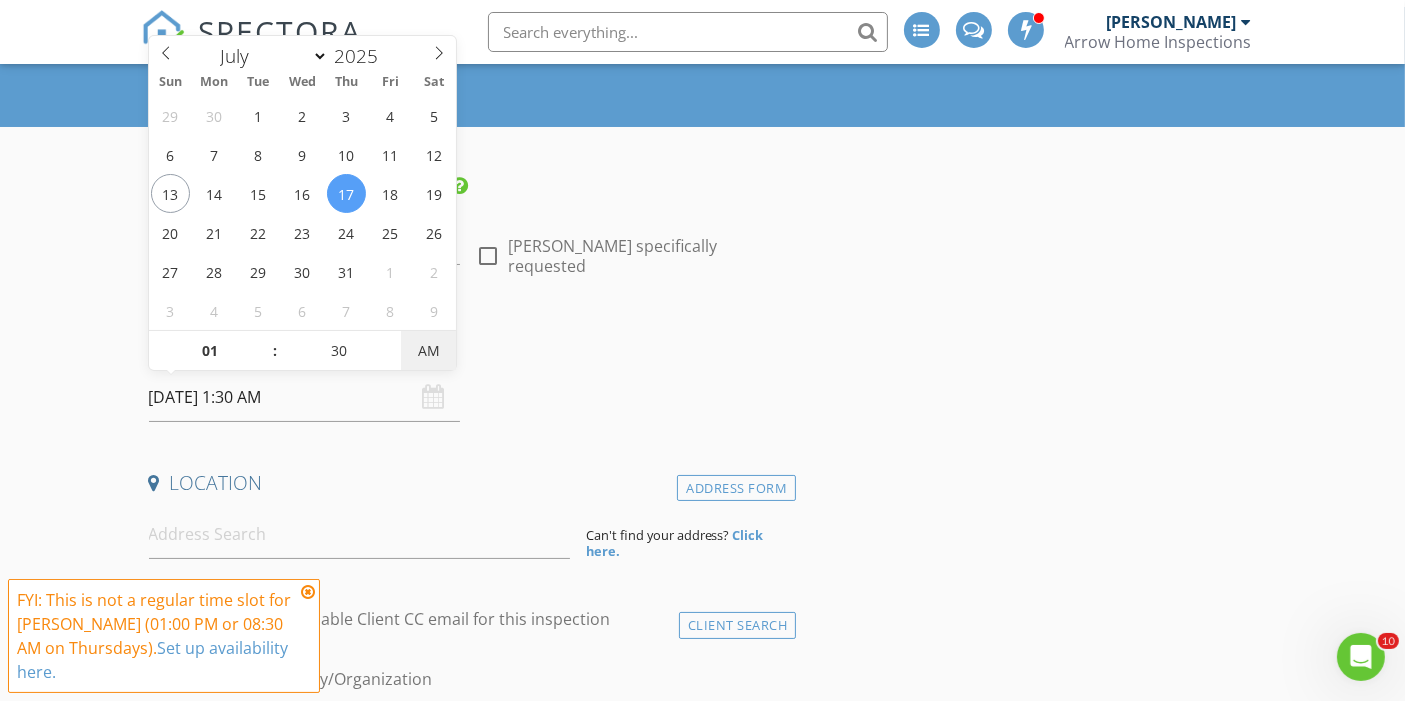 type on "[DATE] 1:30 PM" 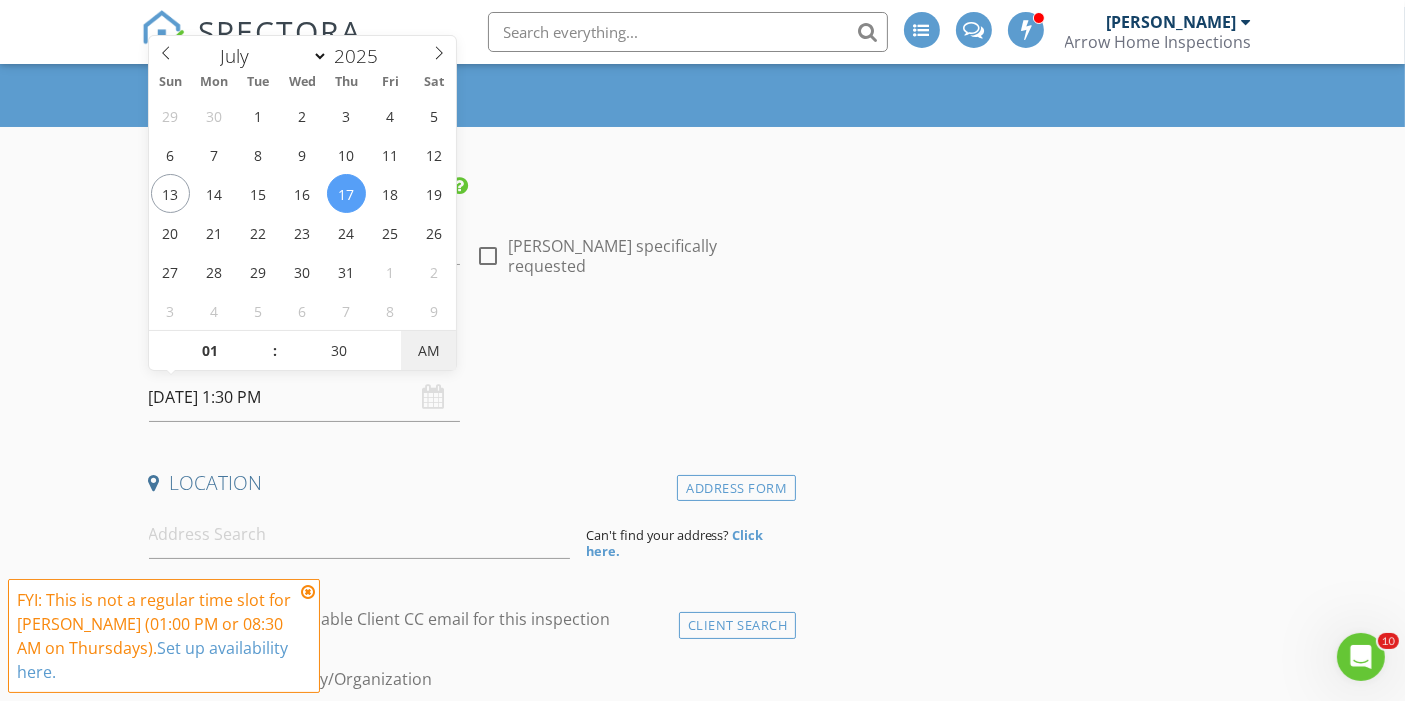 click on "AM" at bounding box center (428, 351) 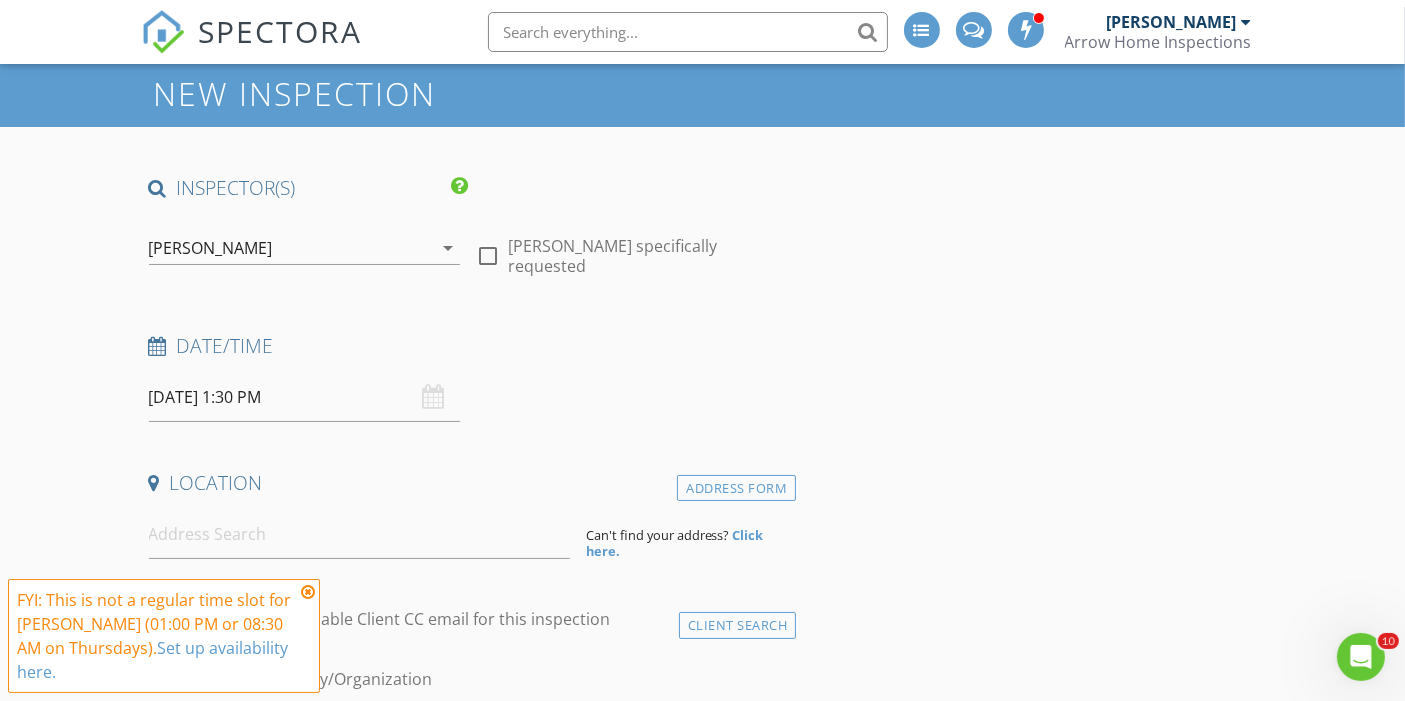 click on "New Inspection
INSPECTOR(S)
check_box   Ethan Martinez   PRIMARY   check_box_outline_blank   Jon Carreon     check_box_outline_blank   Max Lujan     Ethan Martinez arrow_drop_down   check_box_outline_blank Ethan Martinez specifically requested
Date/Time
07/17/2025 1:30 PM
Location
Address Form       Can't find your address?   Click here.
client
check_box Enable Client CC email for this inspection   Client Search     check_box_outline_blank Client is a Company/Organization     First Name   Last Name   Email   CC Email   Phone         Tags         Notes   Private Notes
ADD ADDITIONAL client
SERVICES
check_box_outline_blank   Residential Inspection   check_box_outline_blank   Condo/Townhome Inspection   check_box_outline_blank   Homeowners Insurance Inspection" at bounding box center [702, 1714] 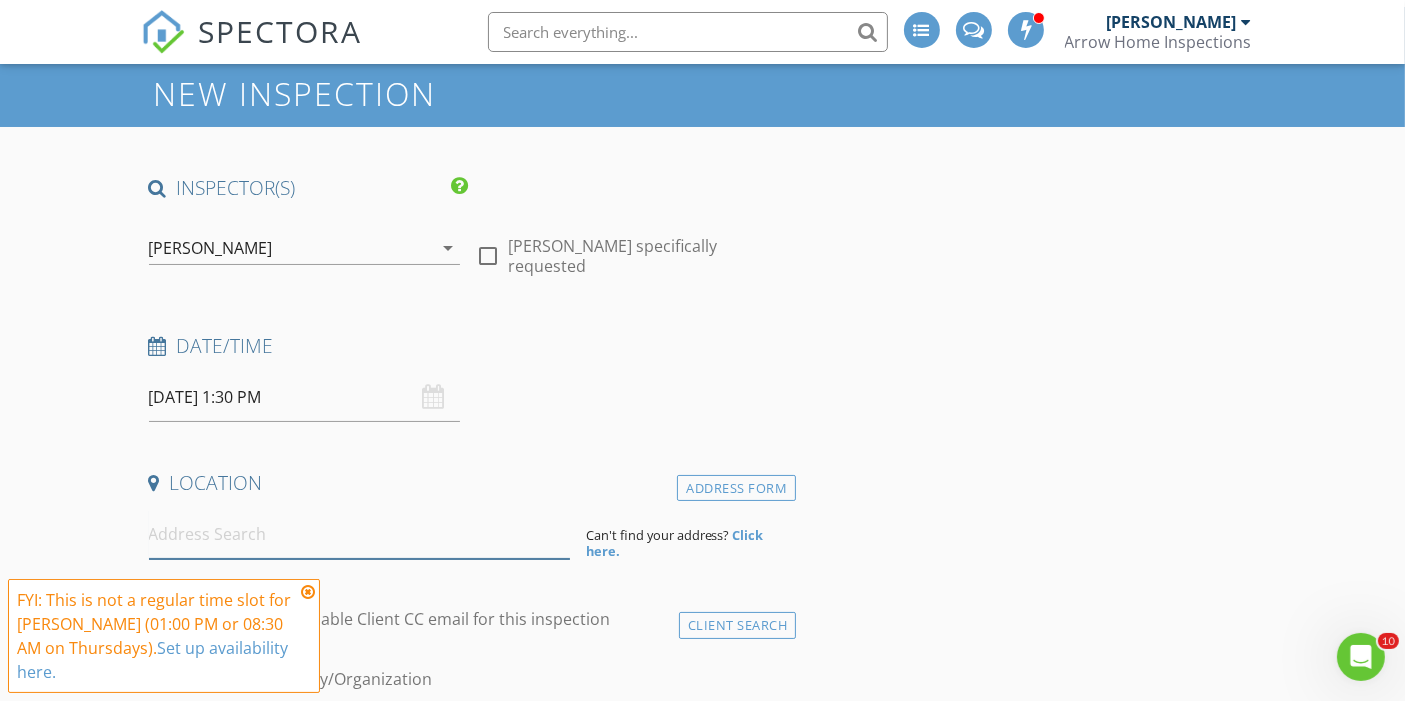 click at bounding box center [359, 534] 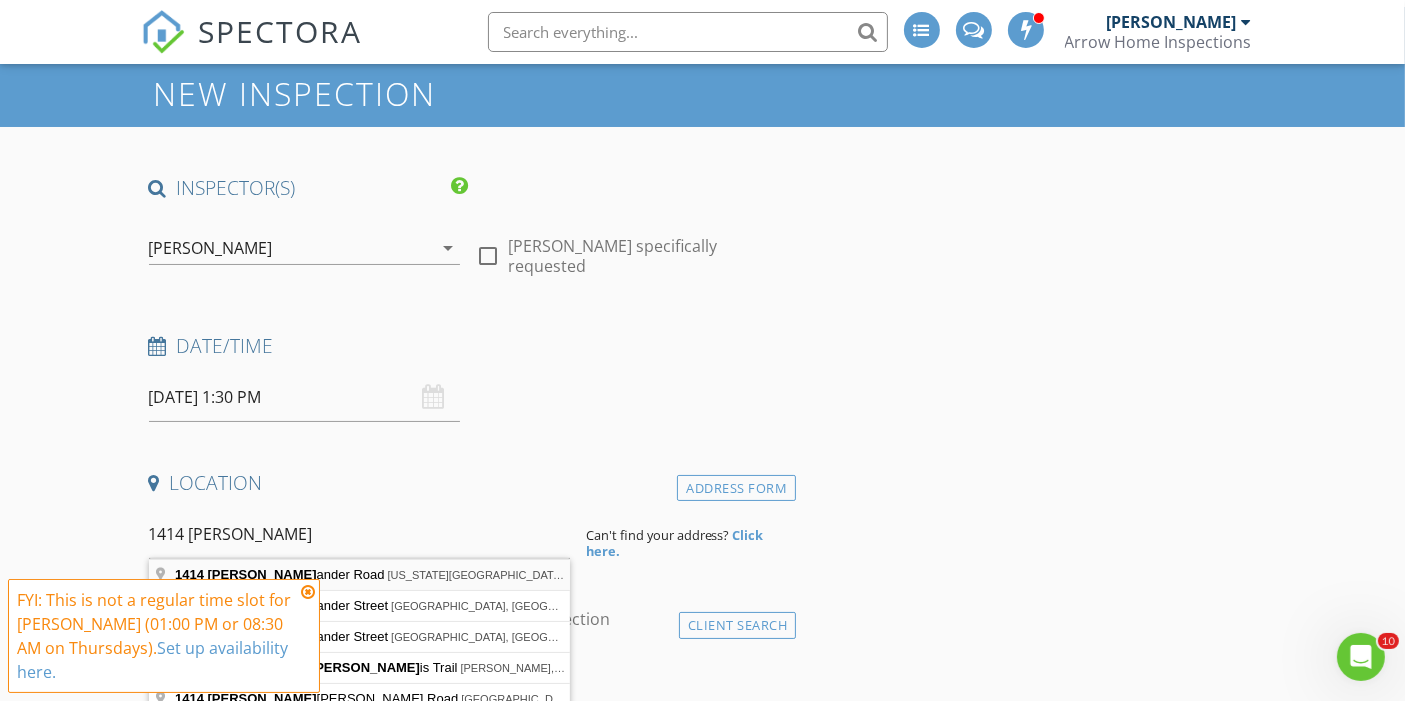 type on "1414 Alexander Road, Colorado Springs, CO, USA" 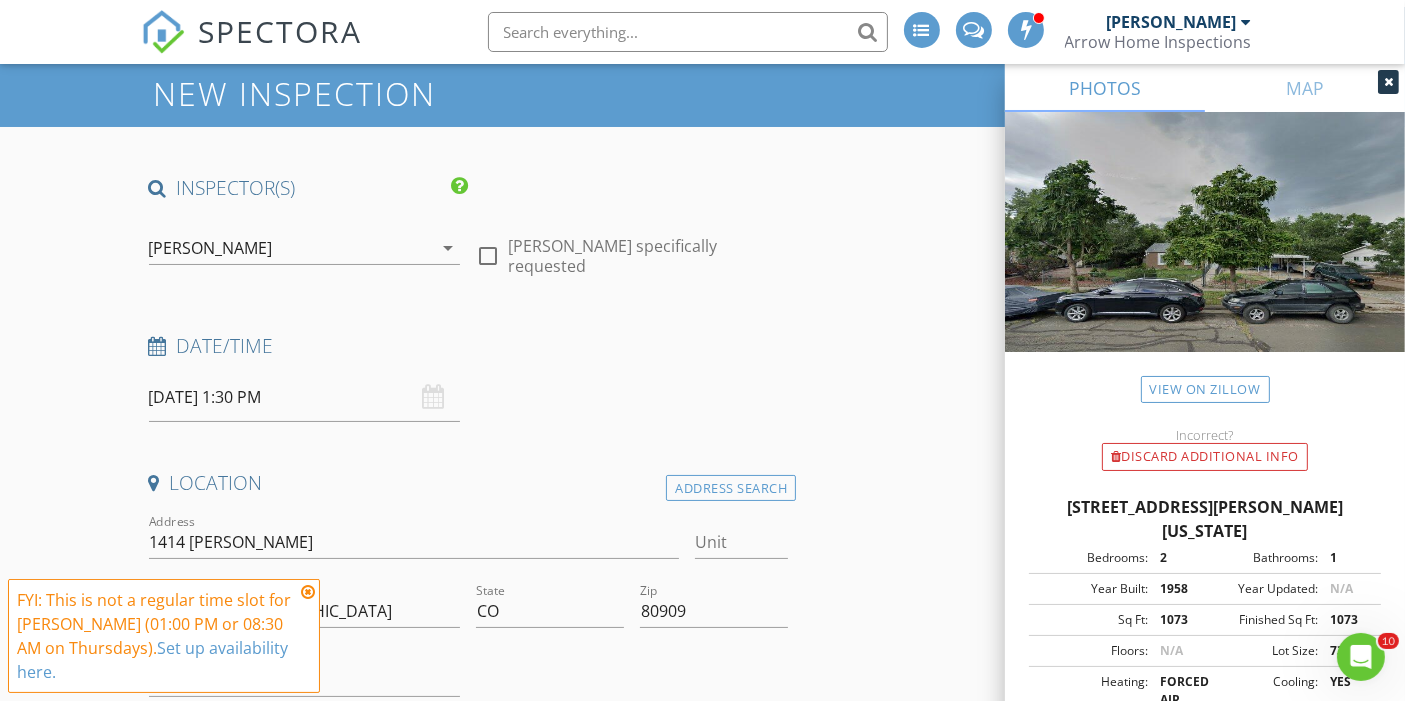 click on "New Inspection
INSPECTOR(S)
check_box   Ethan Martinez   PRIMARY   check_box_outline_blank   Jon Carreon     check_box_outline_blank   Max Lujan     Ethan Martinez arrow_drop_down   check_box_outline_blank Ethan Martinez specifically requested
Date/Time
07/17/2025 1:30 PM
Location
Address Search       Address 1414 Alexander Rd   Unit   City Colorado Springs   State CO   Zip 80909   County El Paso     Square Feet 1073   Year Built 1958   Foundation arrow_drop_down     Ethan Martinez     8.7 miles     (17 minutes)
client
check_box Enable Client CC email for this inspection   Client Search     check_box_outline_blank Client is a Company/Organization     First Name   Last Name   Email   CC Email   Phone         Tags         Notes   Private Notes
ADD ADDITIONAL client
check_box_outline_blank" at bounding box center [702, 1918] 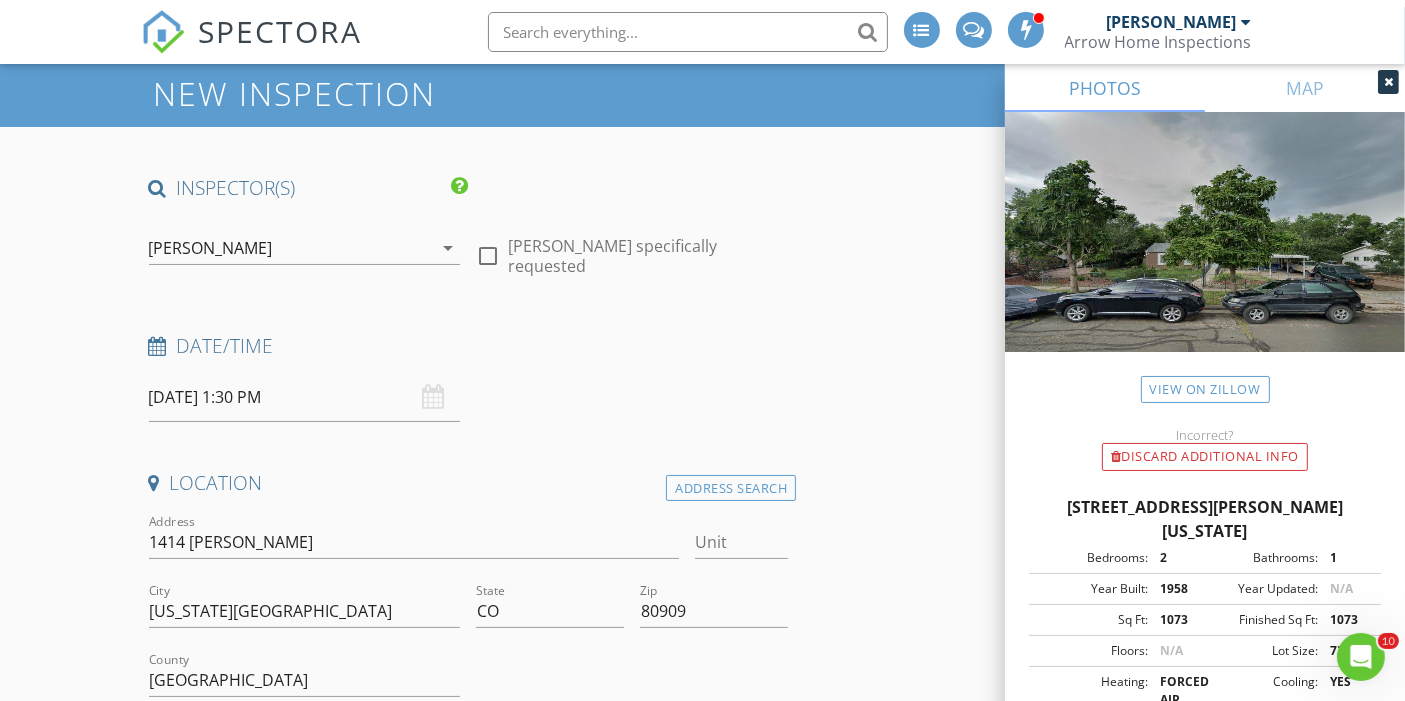 click on "New Inspection
INSPECTOR(S)
check_box   Ethan Martinez   PRIMARY   check_box_outline_blank   Jon Carreon     check_box_outline_blank   Max Lujan     Ethan Martinez arrow_drop_down   check_box_outline_blank Ethan Martinez specifically requested
Date/Time
07/17/2025 1:30 PM
Location
Address Search       Address 1414 Alexander Rd   Unit   City Colorado Springs   State CO   Zip 80909   County El Paso     Square Feet 1073   Year Built 1958   Foundation arrow_drop_down     Ethan Martinez     8.7 miles     (17 minutes)
client
check_box Enable Client CC email for this inspection   Client Search     check_box_outline_blank Client is a Company/Organization     First Name   Last Name   Email   CC Email   Phone         Tags         Notes   Private Notes
ADD ADDITIONAL client
check_box_outline_blank" at bounding box center (702, 1918) 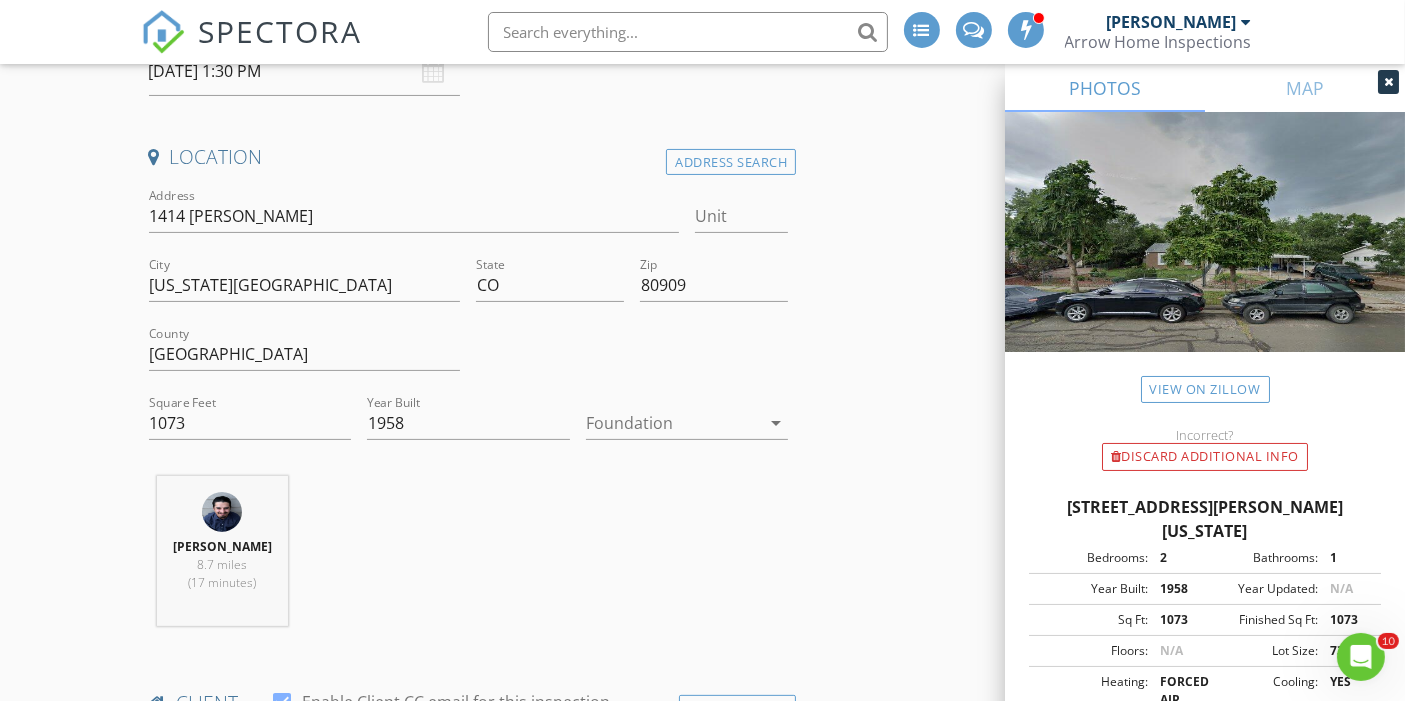 scroll, scrollTop: 777, scrollLeft: 0, axis: vertical 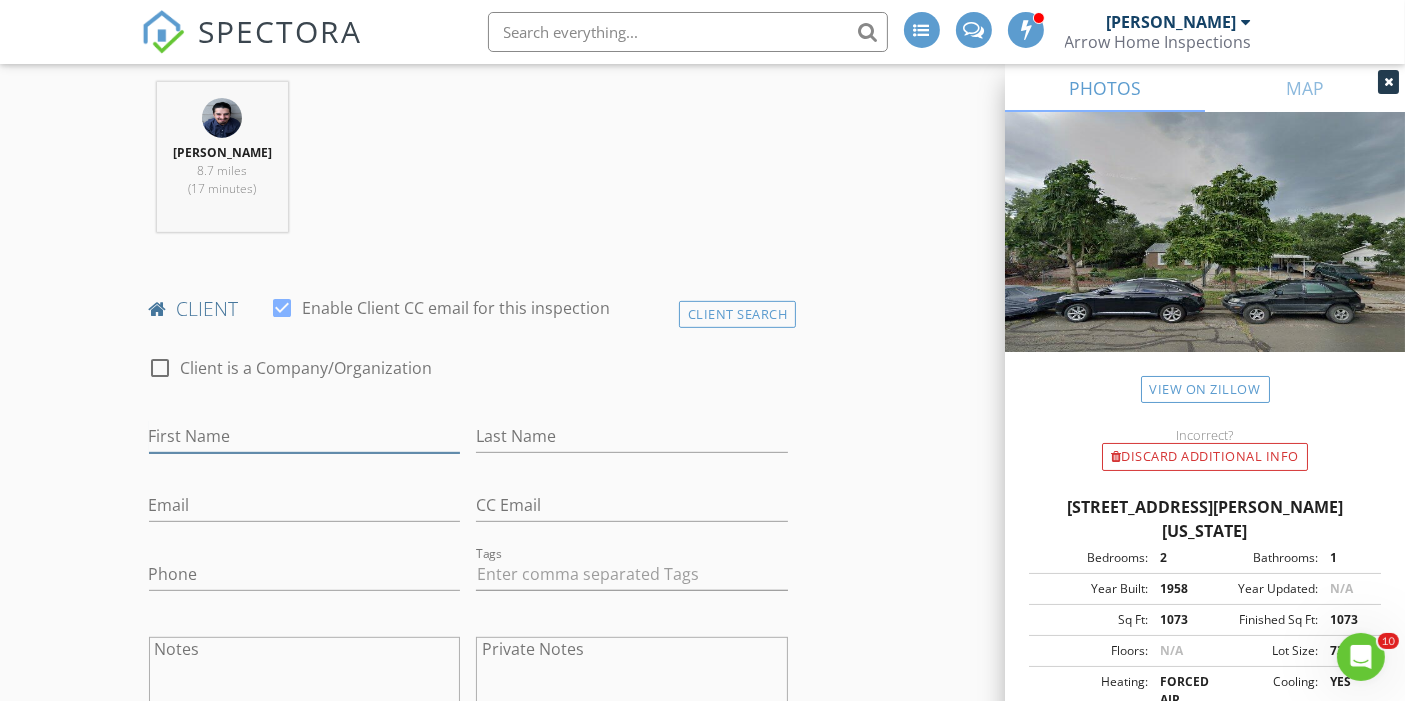 click on "First Name" at bounding box center (305, 436) 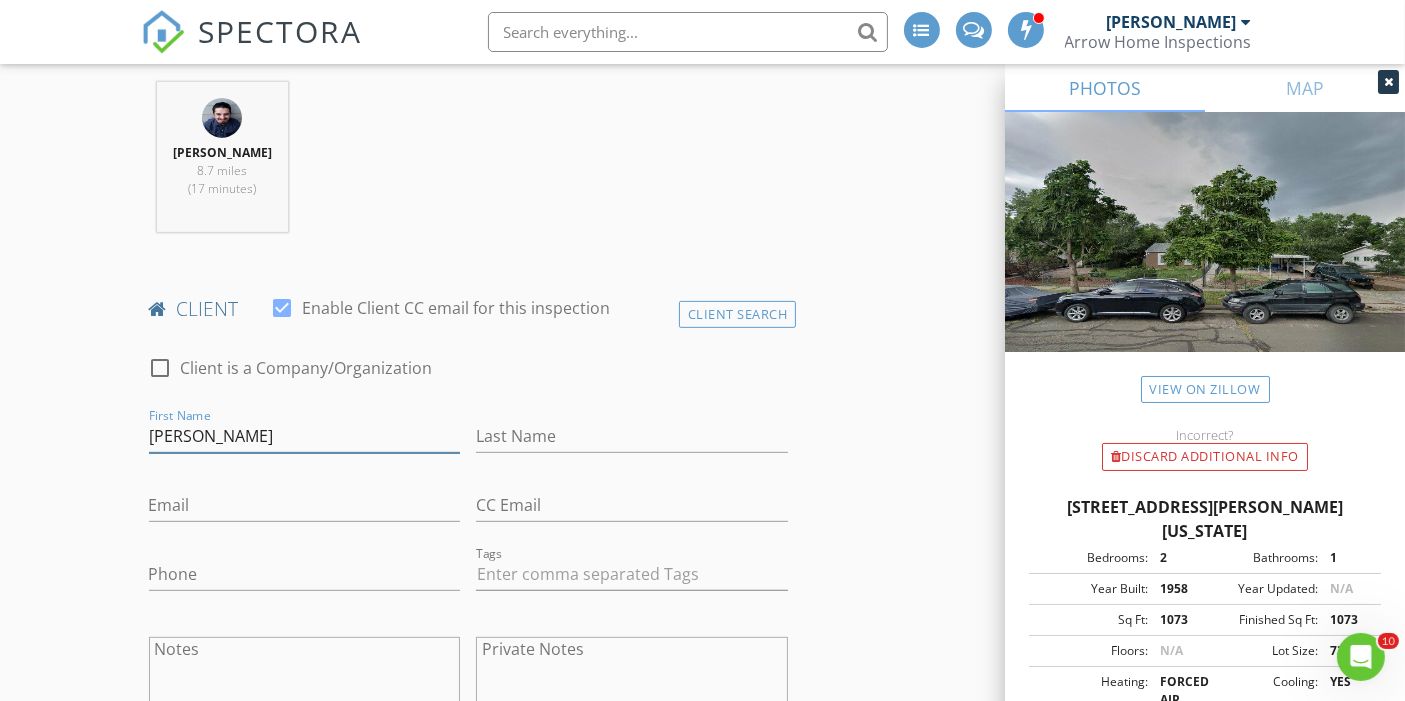 type on "Nathan" 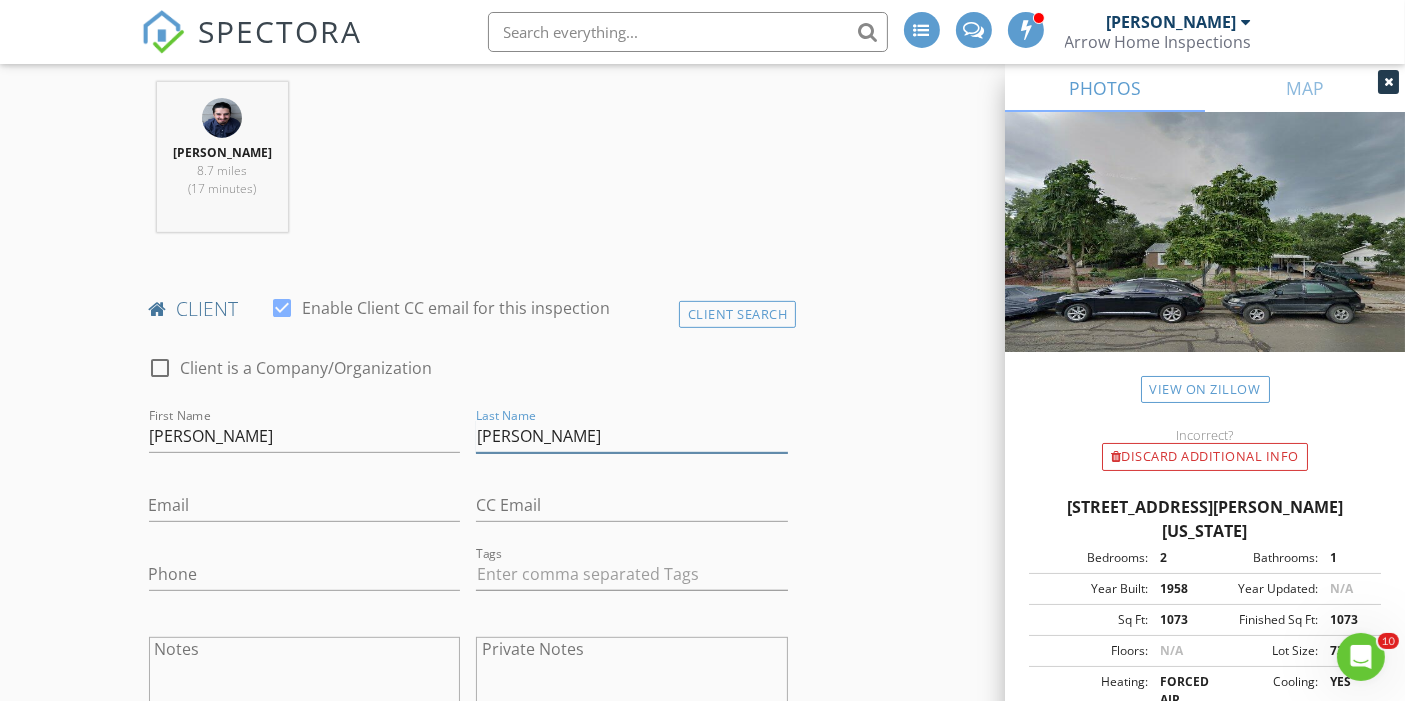 type on "Schwarz" 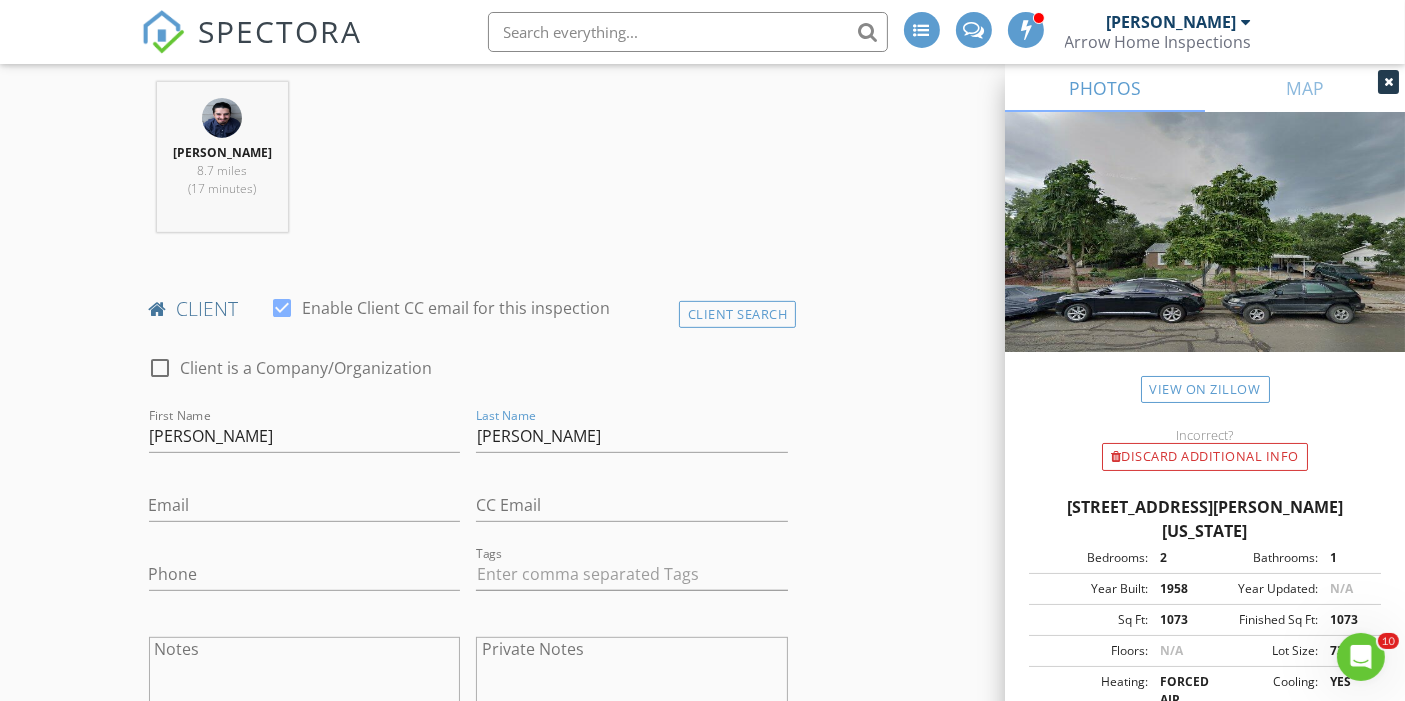 click on "Email" at bounding box center (305, 515) 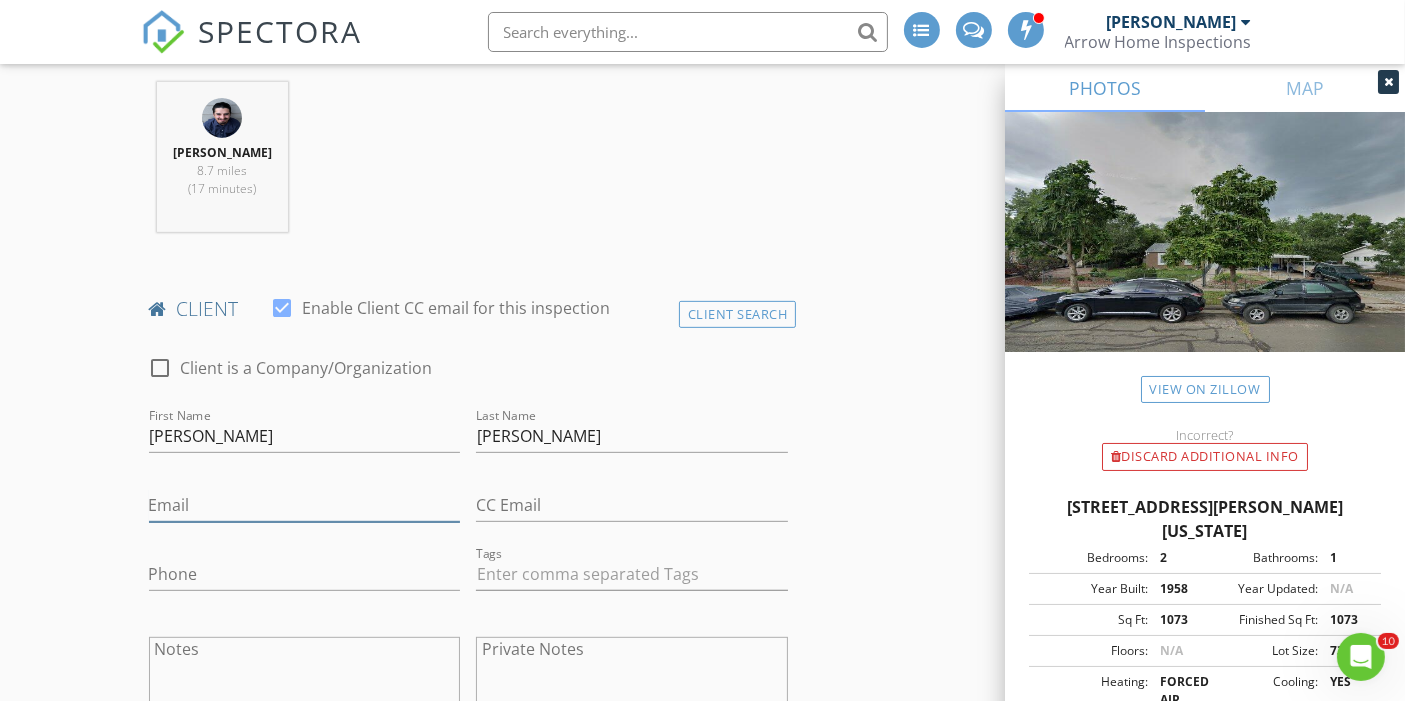 click on "Email" at bounding box center [305, 505] 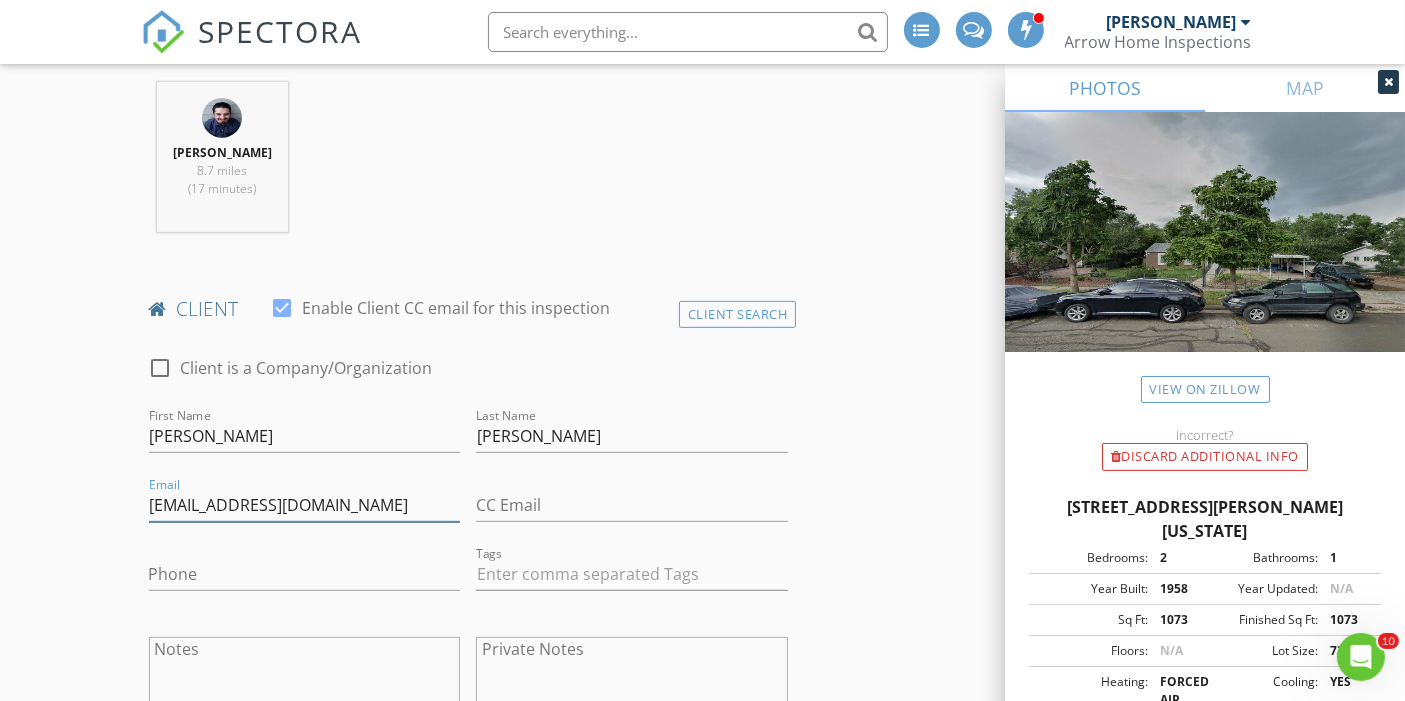type on "[EMAIL_ADDRESS][DOMAIN_NAME]" 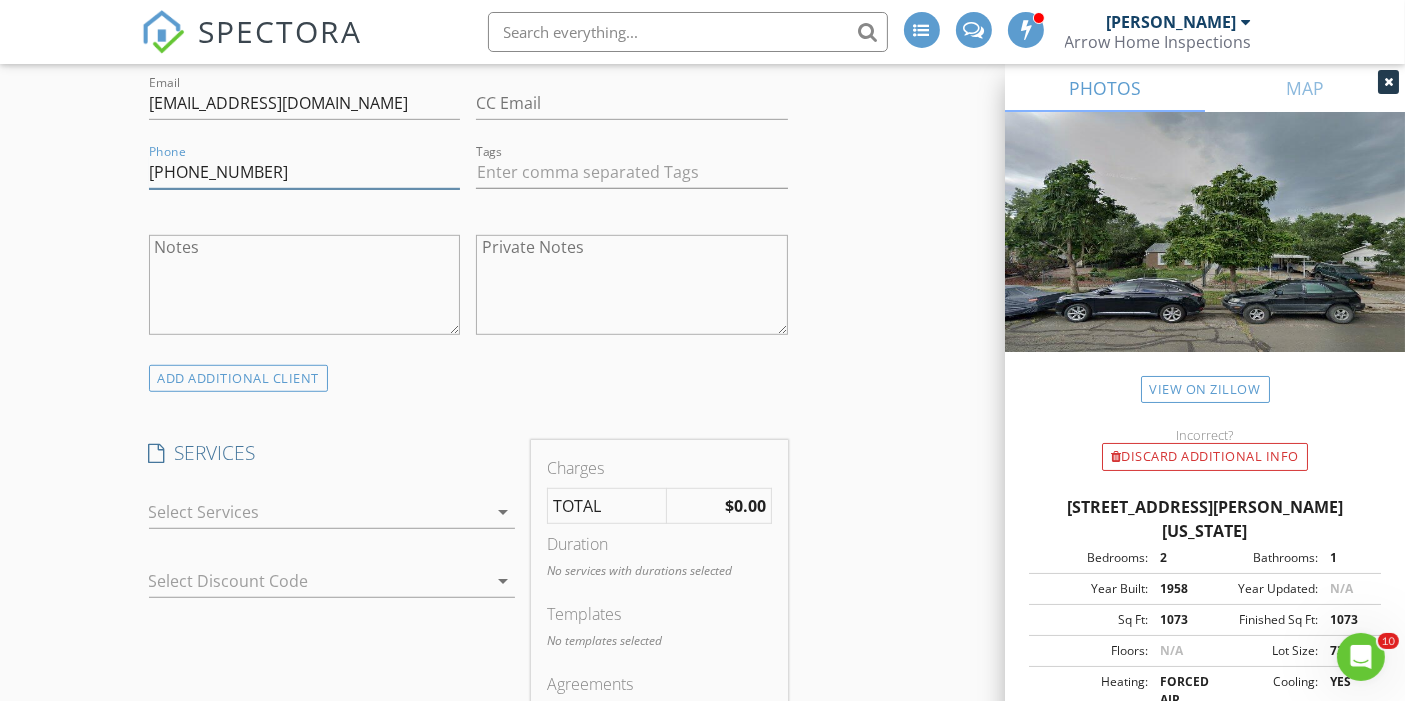 scroll, scrollTop: 1222, scrollLeft: 0, axis: vertical 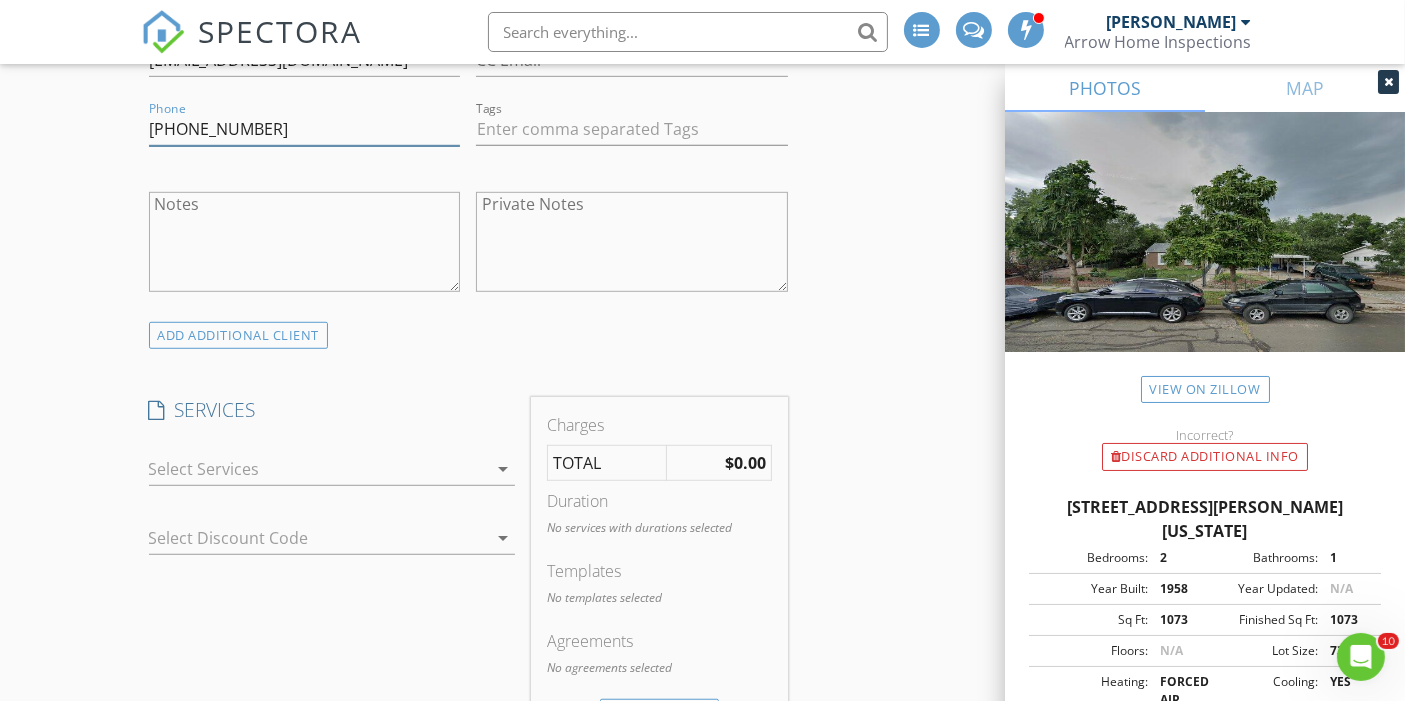 type on "[PHONE_NUMBER]" 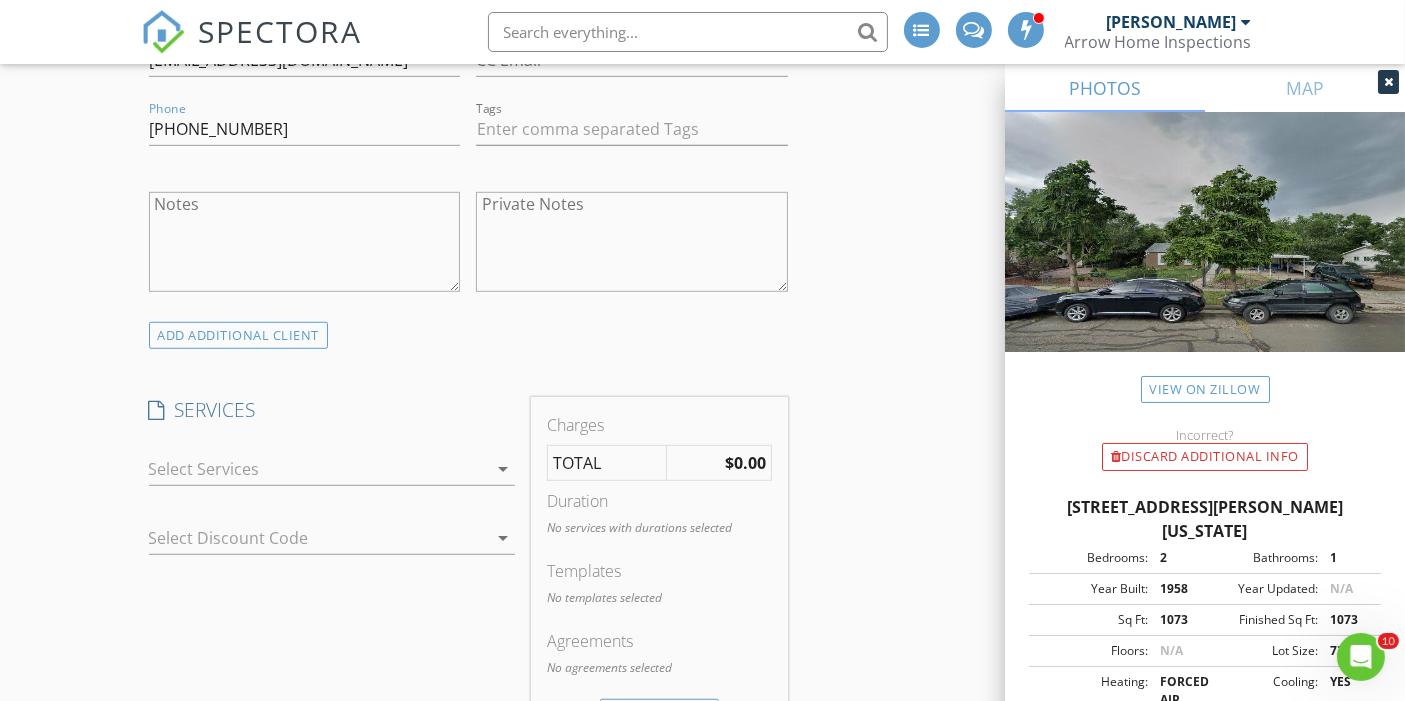 click at bounding box center (318, 469) 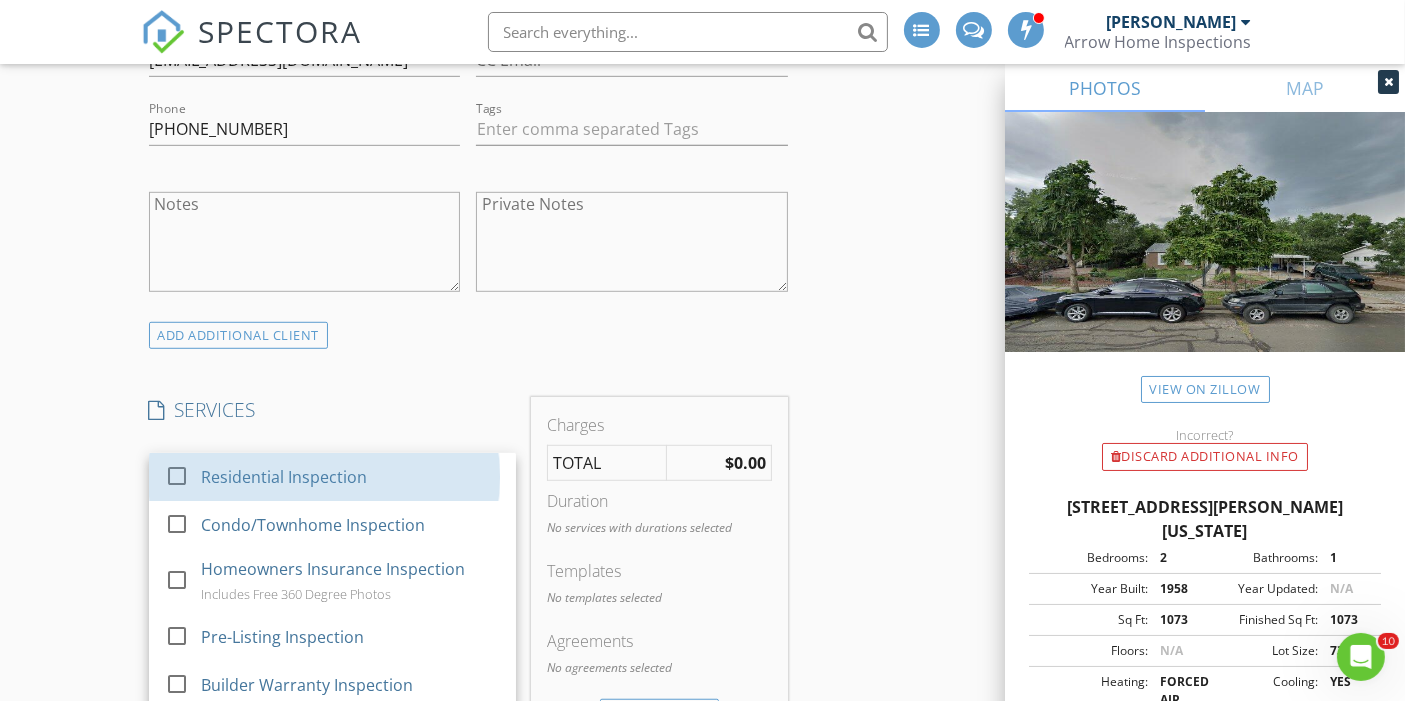 click on "Residential Inspection" at bounding box center (283, 477) 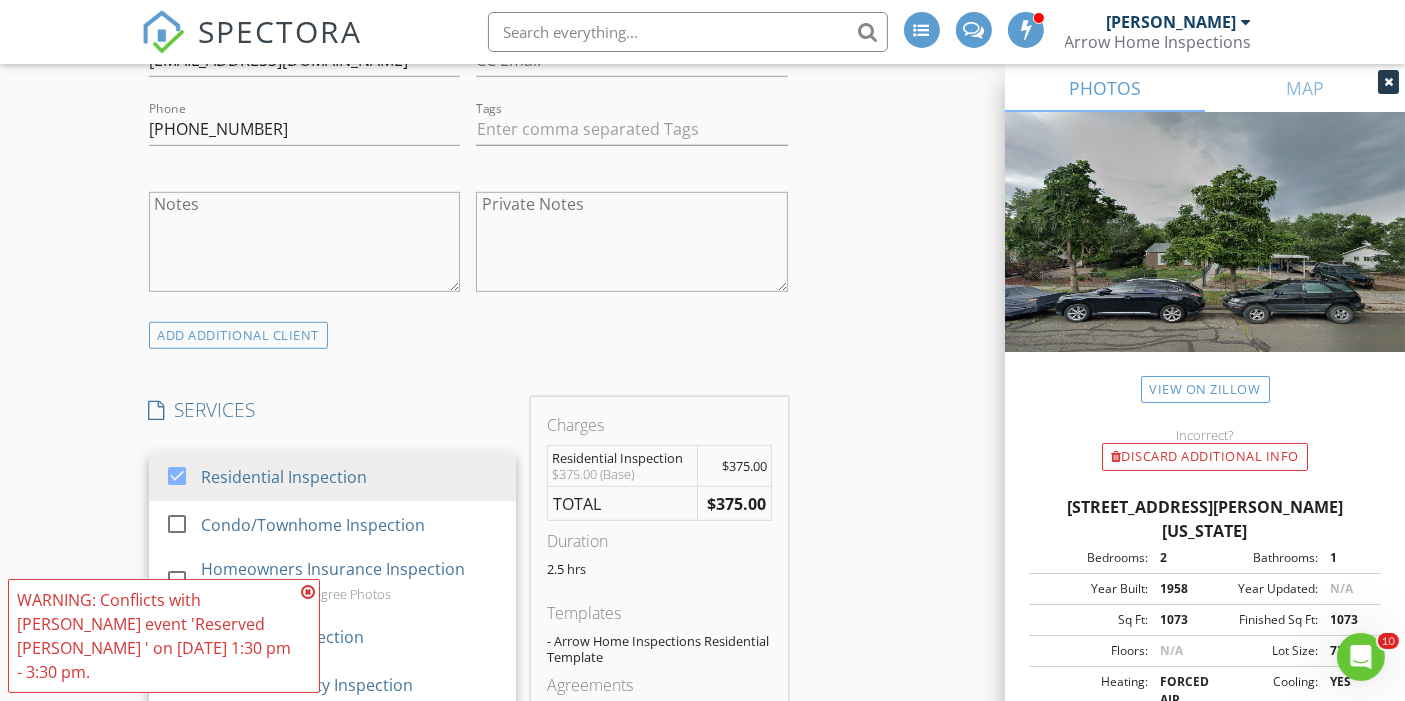 click on "SERVICES
check_box   Residential Inspection   check_box_outline_blank   Condo/Townhome Inspection   check_box_outline_blank   Homeowners Insurance Inspection   Includes Free 360 Degree Photos check_box_outline_blank   Pre-Listing Inspection   check_box_outline_blank   Builder Warranty Inspection    check_box_outline_blank   New Construction Inspection   check_box_outline_blank   5 Point Major Systems Inspection   Major Systems Inspection ONLY check_box_outline_blank   Duplex Inspection   2-unit Multi-Family Dwelling Inspection check_box_outline_blank   Quadplex Inspection   4 Unit Full Residential Inspection check_box_outline_blank   Radon Test - Stand-Alone   check_box_outline_blank   Sewer Scope - Stand-Alone   check_box_outline_blank   VA Termite Inspection - Stand-Alone   *Required for all VA loans* check_box_outline_blank   Foundation Inspection with Zip Level Pro Measurements   Engineering Services and Report by Noble Engineering (48hr turnaround)" at bounding box center [332, 593] 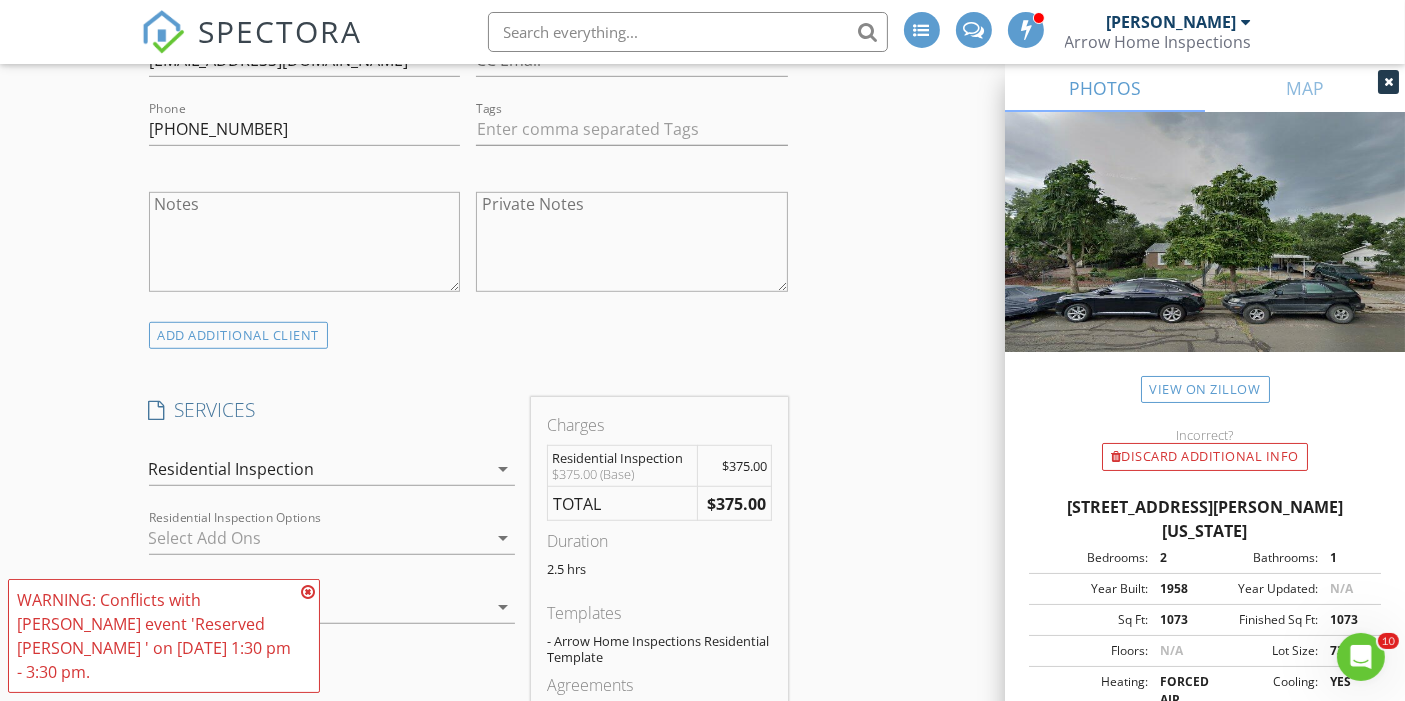 click at bounding box center (318, 538) 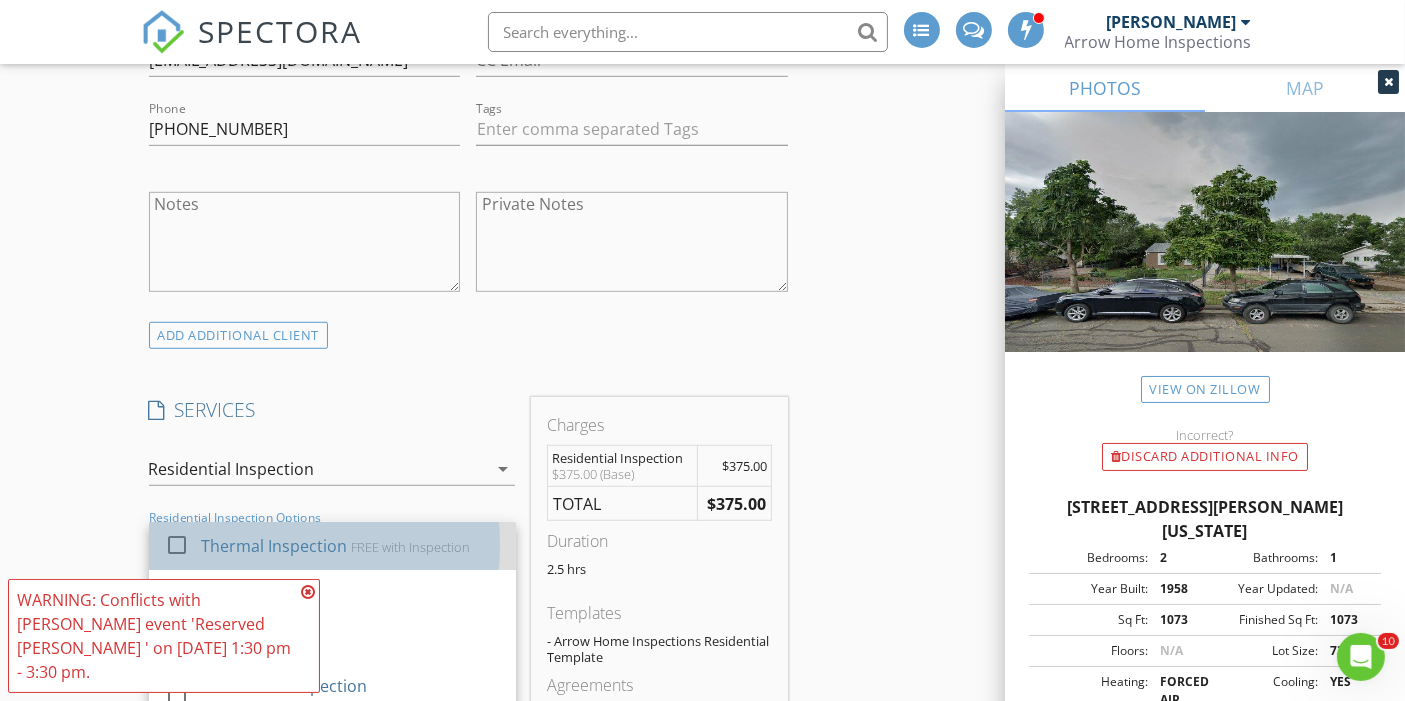 click on "Thermal Inspection" at bounding box center [273, 546] 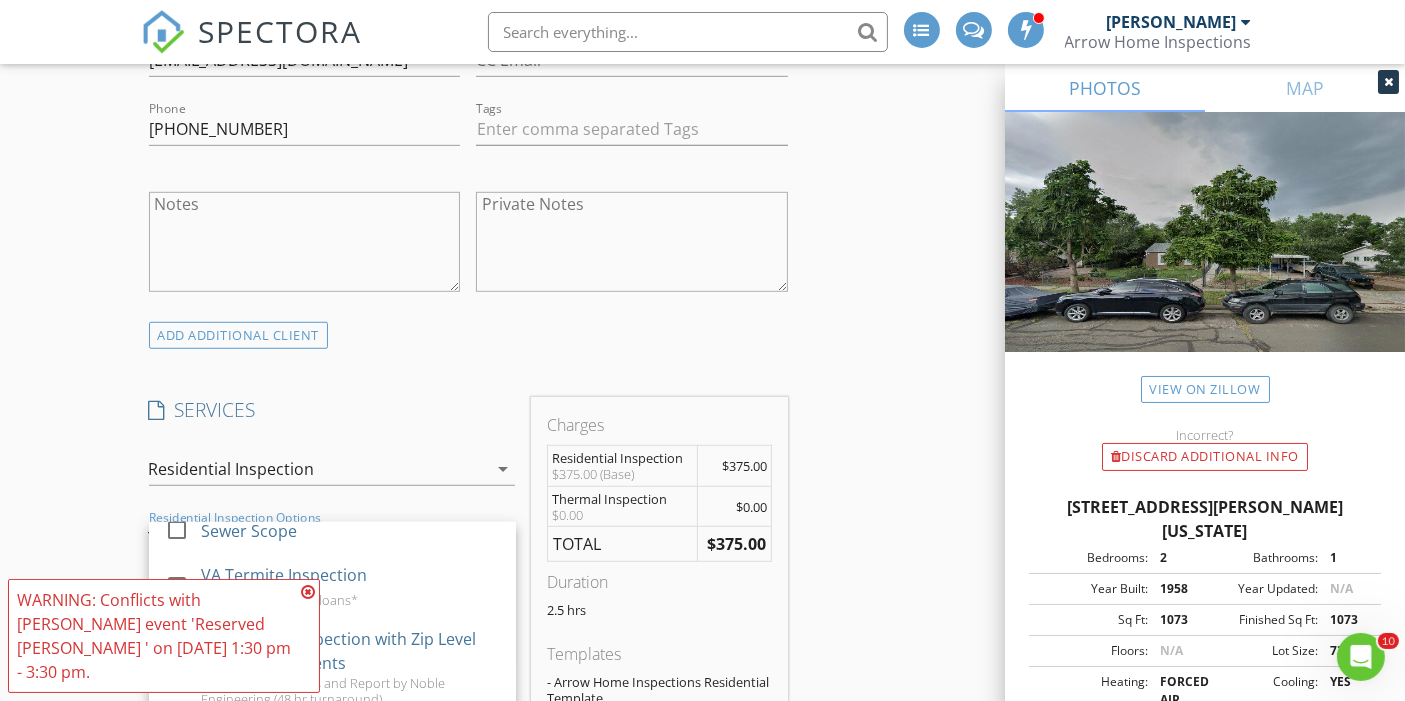 scroll, scrollTop: 111, scrollLeft: 0, axis: vertical 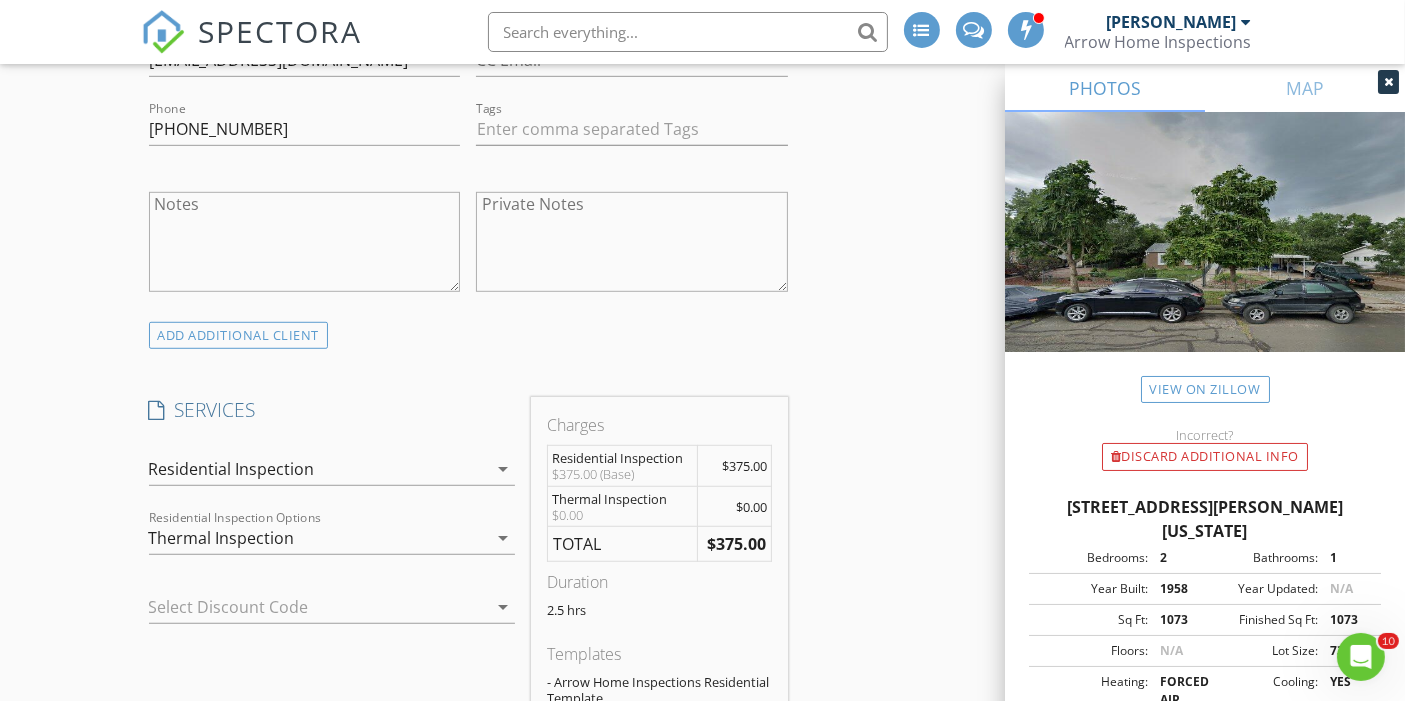 click on "Thermal Inspection" at bounding box center (222, 538) 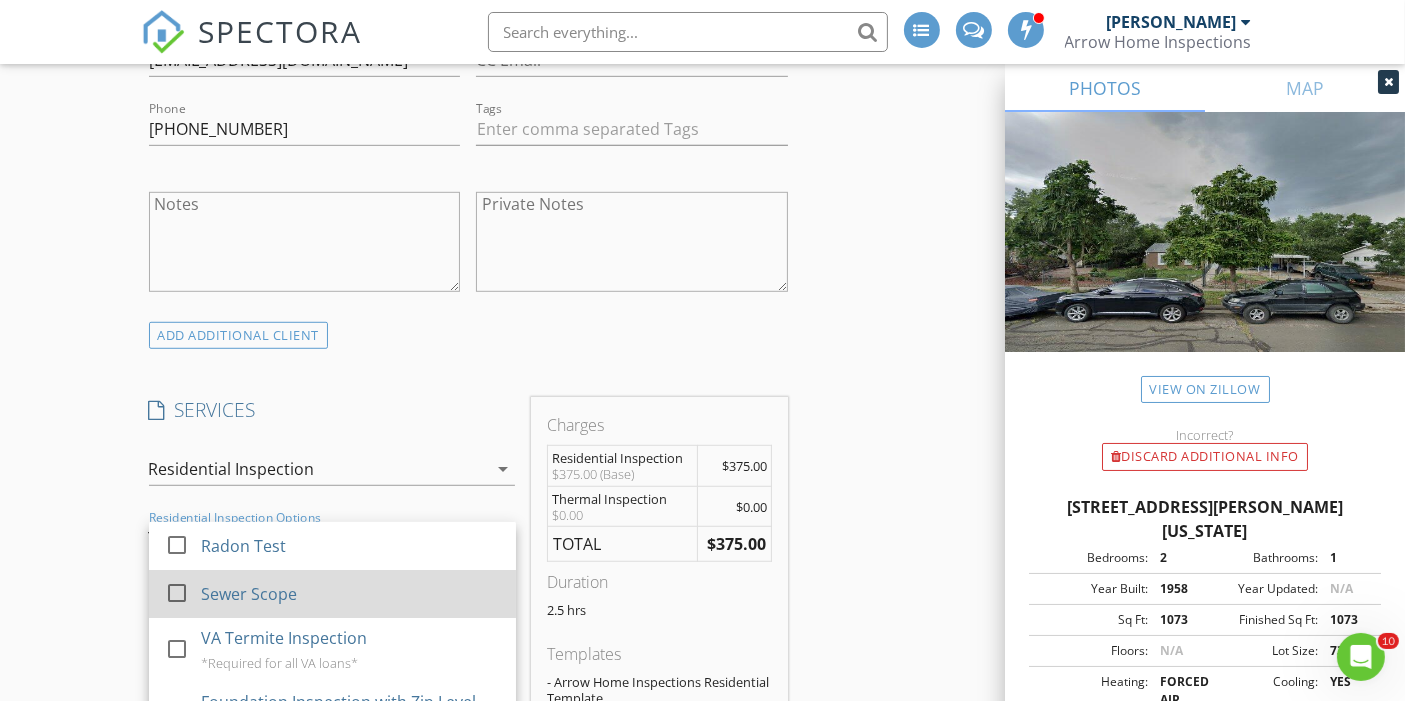 scroll, scrollTop: 44, scrollLeft: 0, axis: vertical 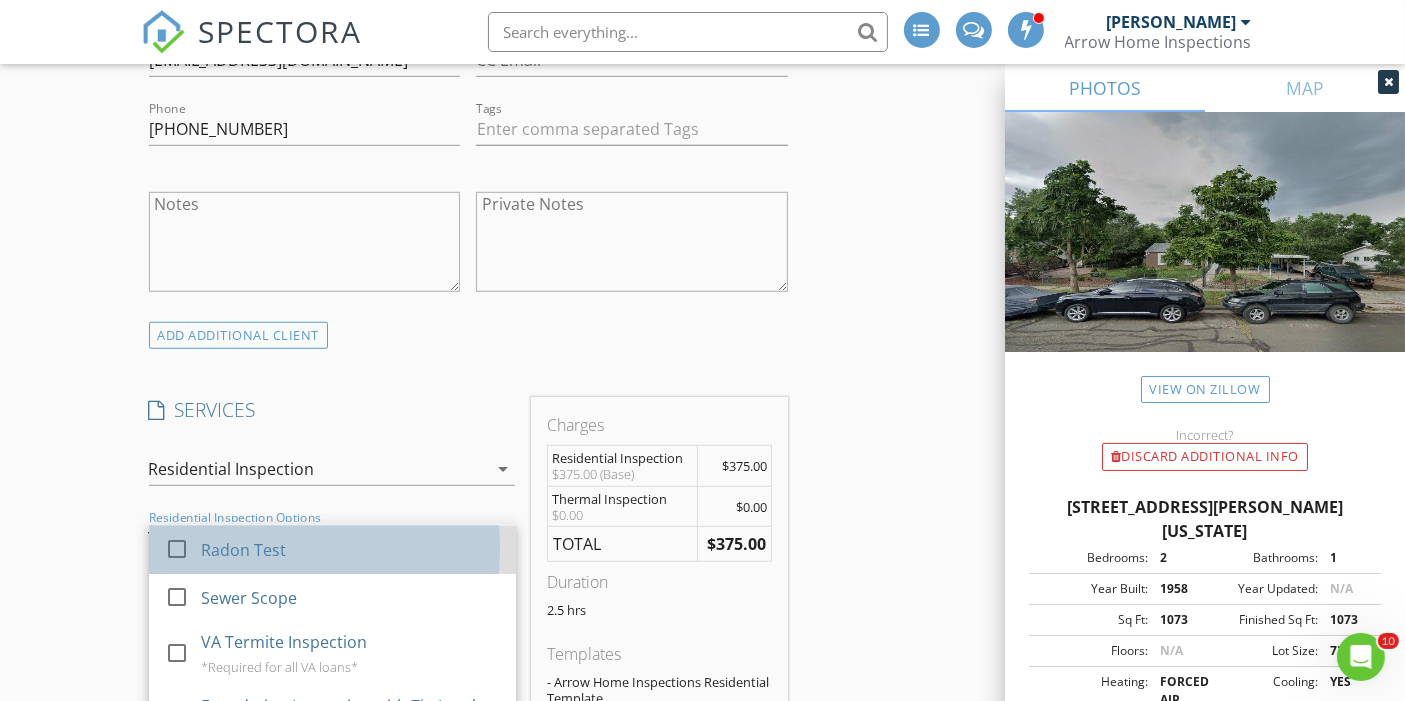 click on "Radon Test" at bounding box center [349, 550] 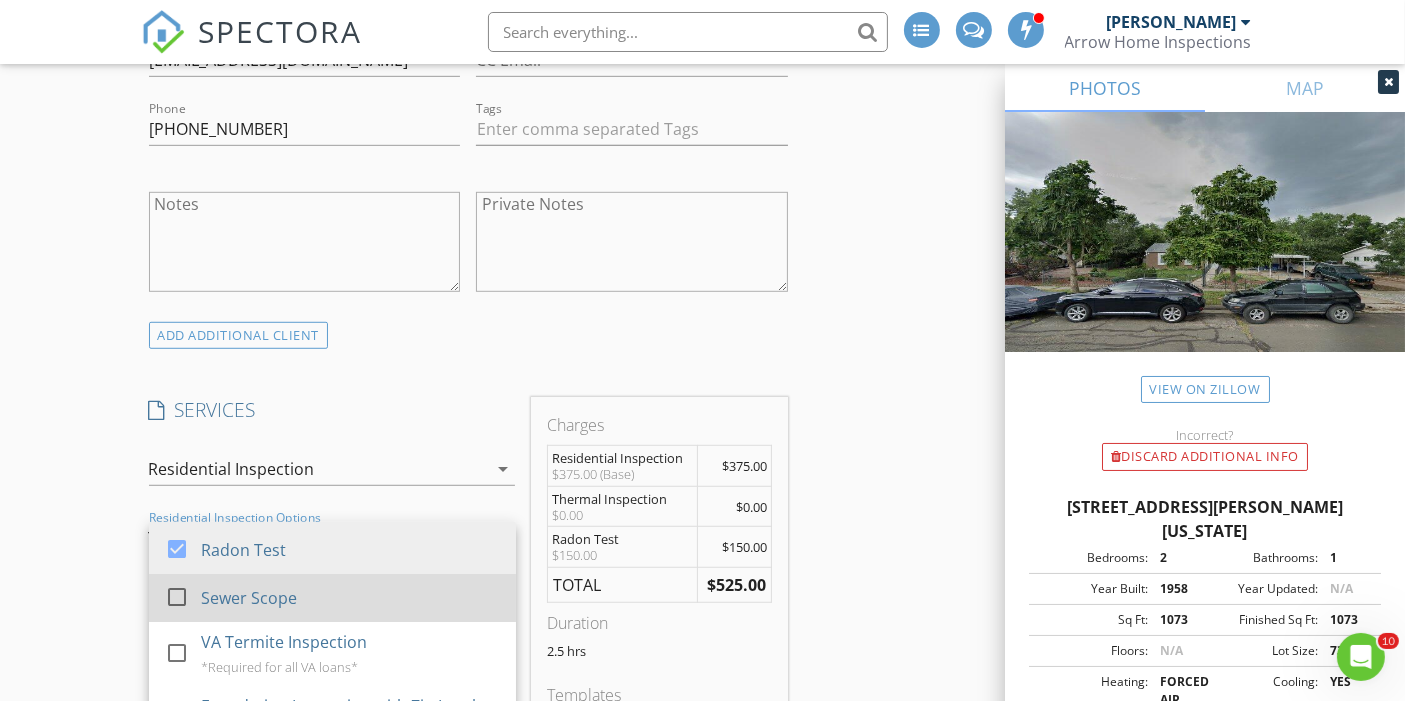 click on "Sewer Scope" at bounding box center [349, 598] 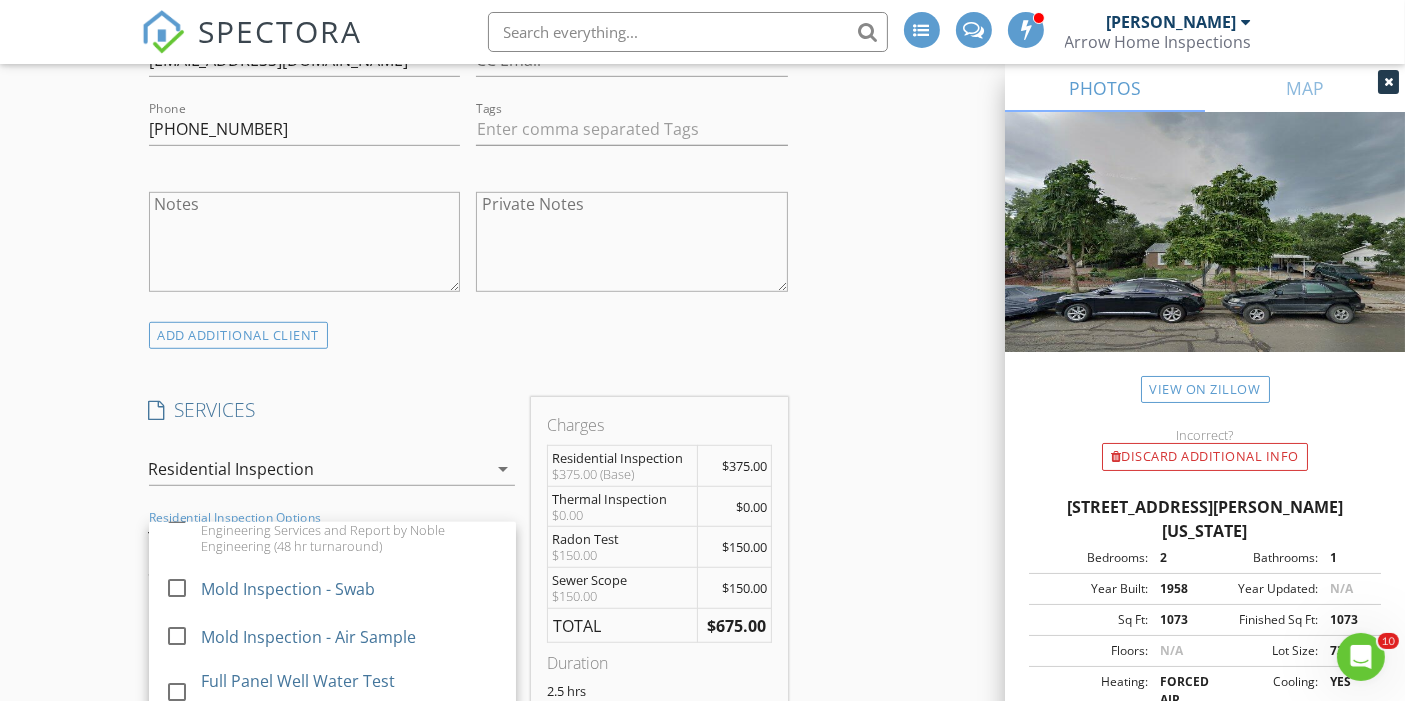 scroll, scrollTop: 266, scrollLeft: 0, axis: vertical 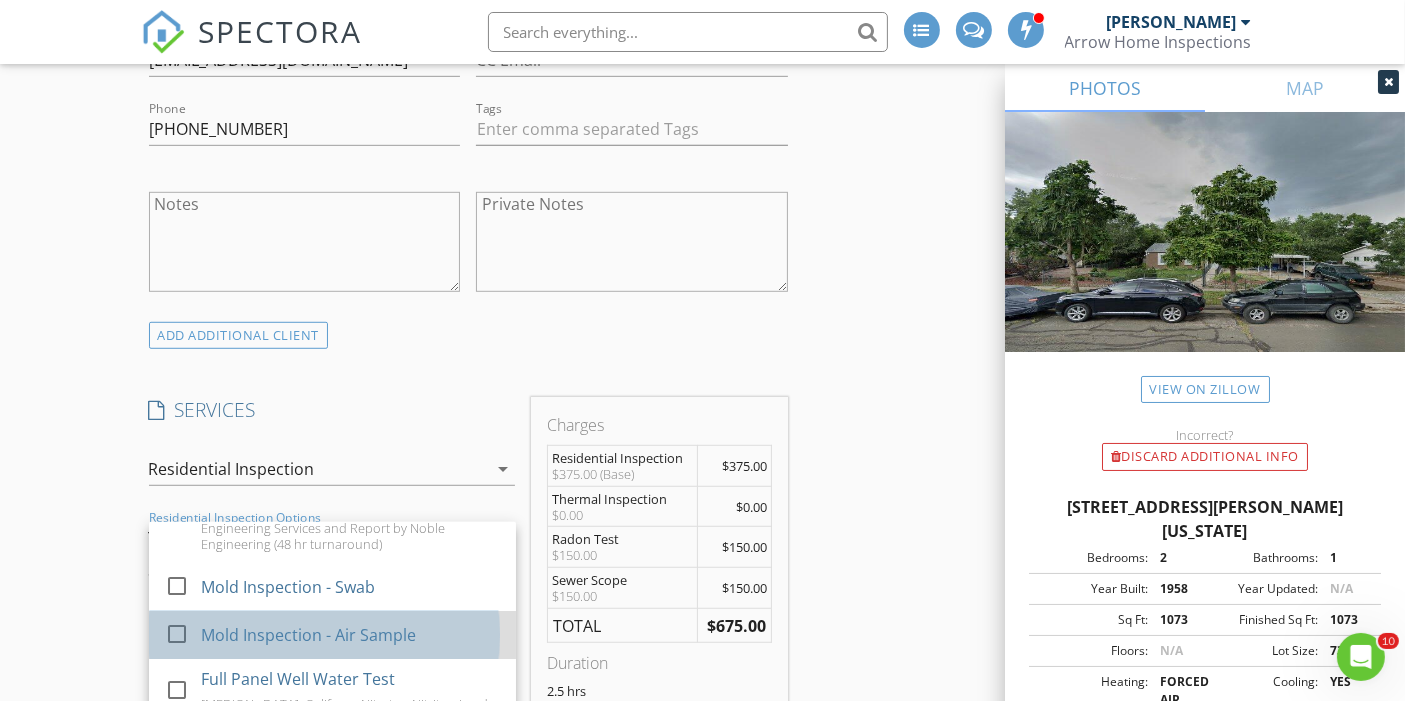 click on "Mold Inspection - Air Sample" at bounding box center [307, 635] 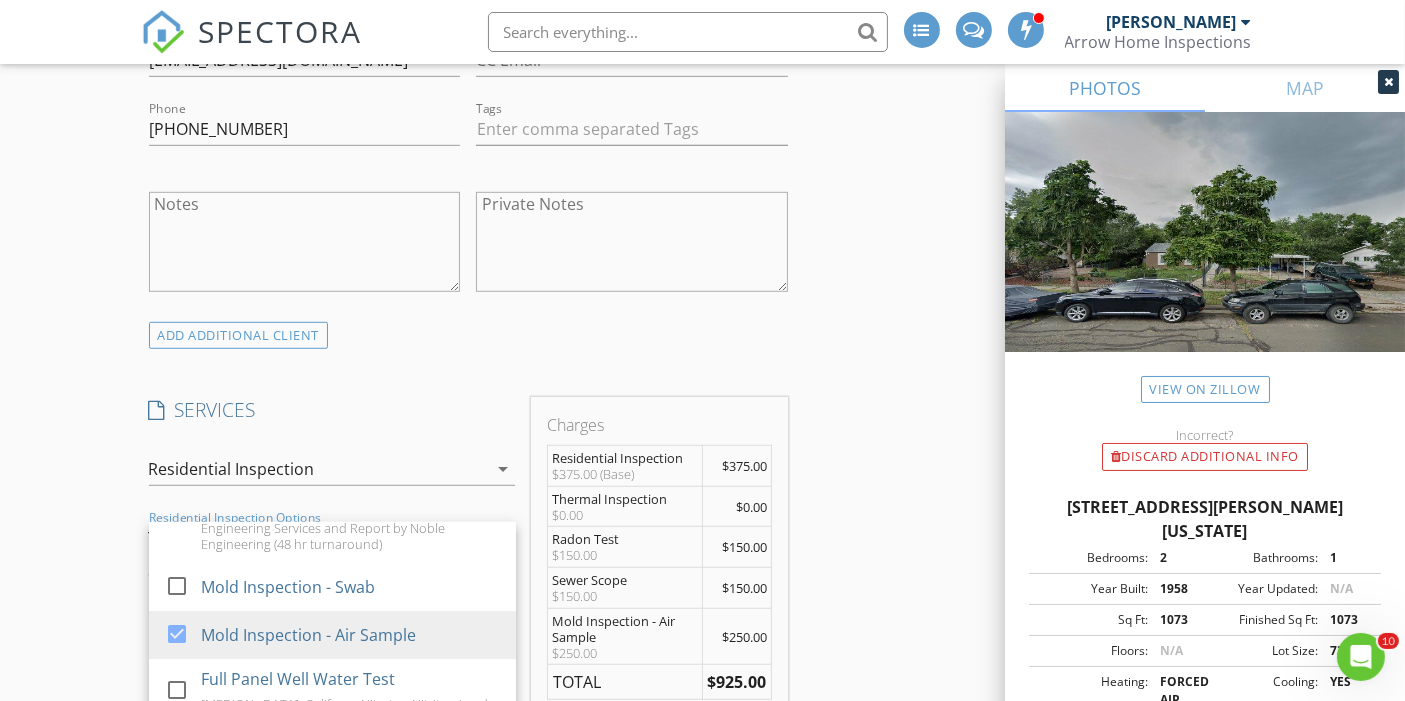 click on "INSPECTOR(S)
check_box   Ethan Martinez   PRIMARY   check_box_outline_blank   Jon Carreon     check_box_outline_blank   Max Lujan     Ethan Martinez arrow_drop_down   check_box_outline_blank Ethan Martinez specifically requested
Date/Time
07/17/2025 1:30 PM
Location
Address Search       Address 1414 Alexander Rd   Unit   City Colorado Springs   State CO   Zip 80909   County El Paso     Square Feet 1073   Year Built 1958   Foundation arrow_drop_down     Ethan Martinez     8.7 miles     (17 minutes)
client
check_box Enable Client CC email for this inspection   Client Search     check_box_outline_blank Client is a Company/Organization     First Name Nathan   Last Name Schwarz   Email nateschwarz64@gmail.com   CC Email   Phone 719-244-2339         Tags         Notes   Private Notes
ADD ADDITIONAL client
check_box" at bounding box center [703, 931] 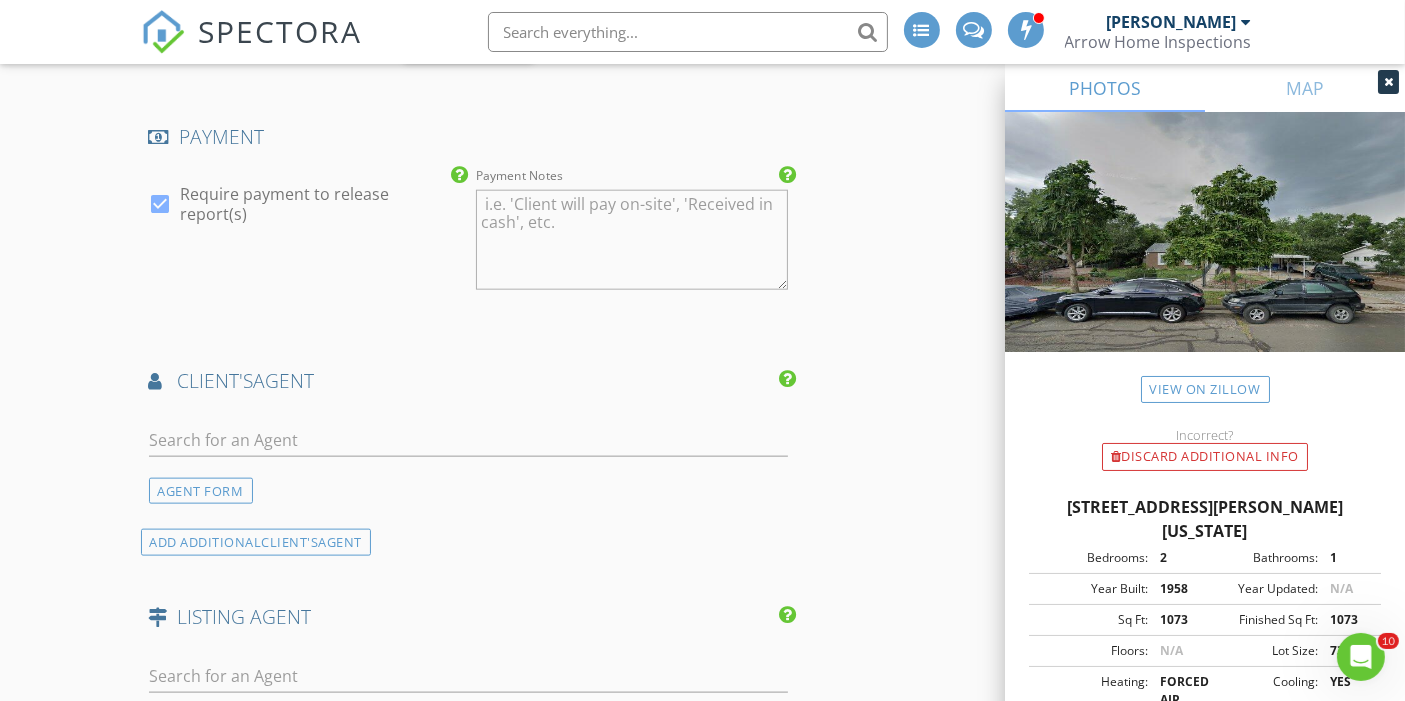 scroll, scrollTop: 2326, scrollLeft: 0, axis: vertical 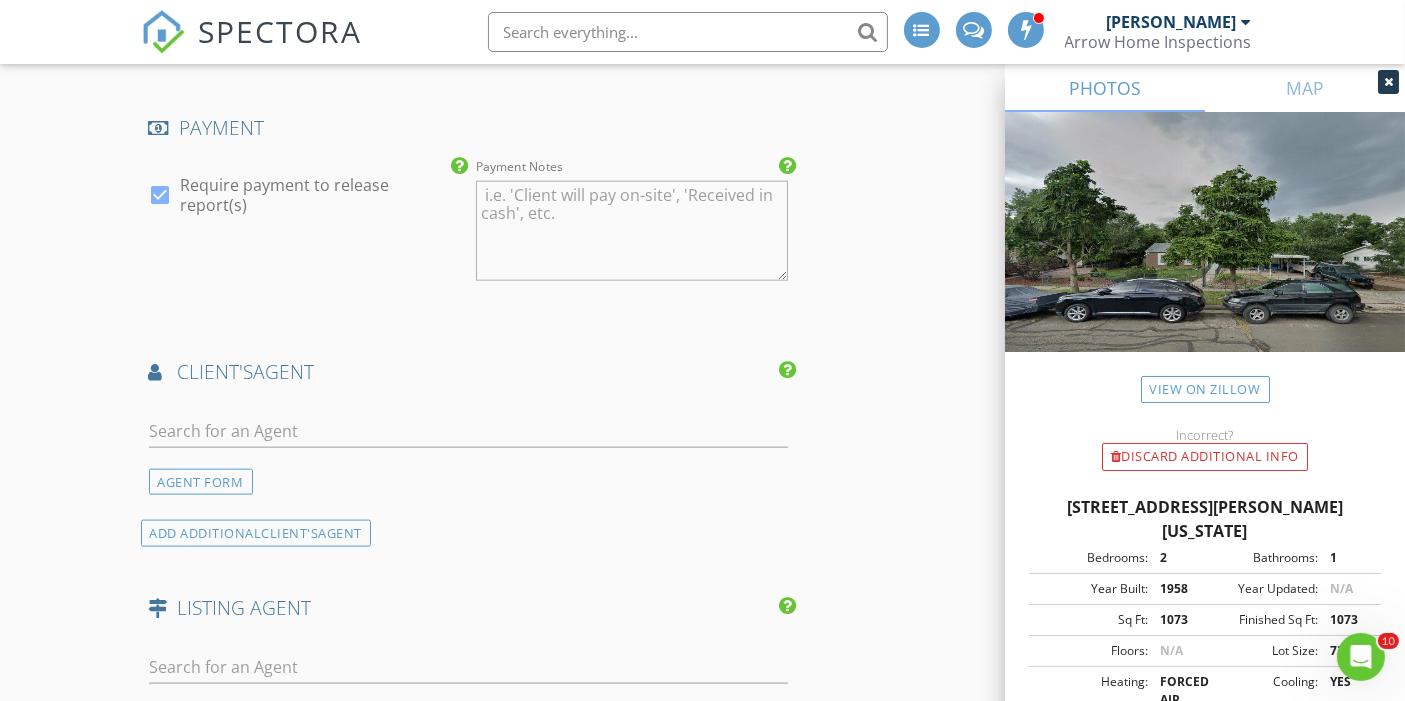 click at bounding box center [469, 435] 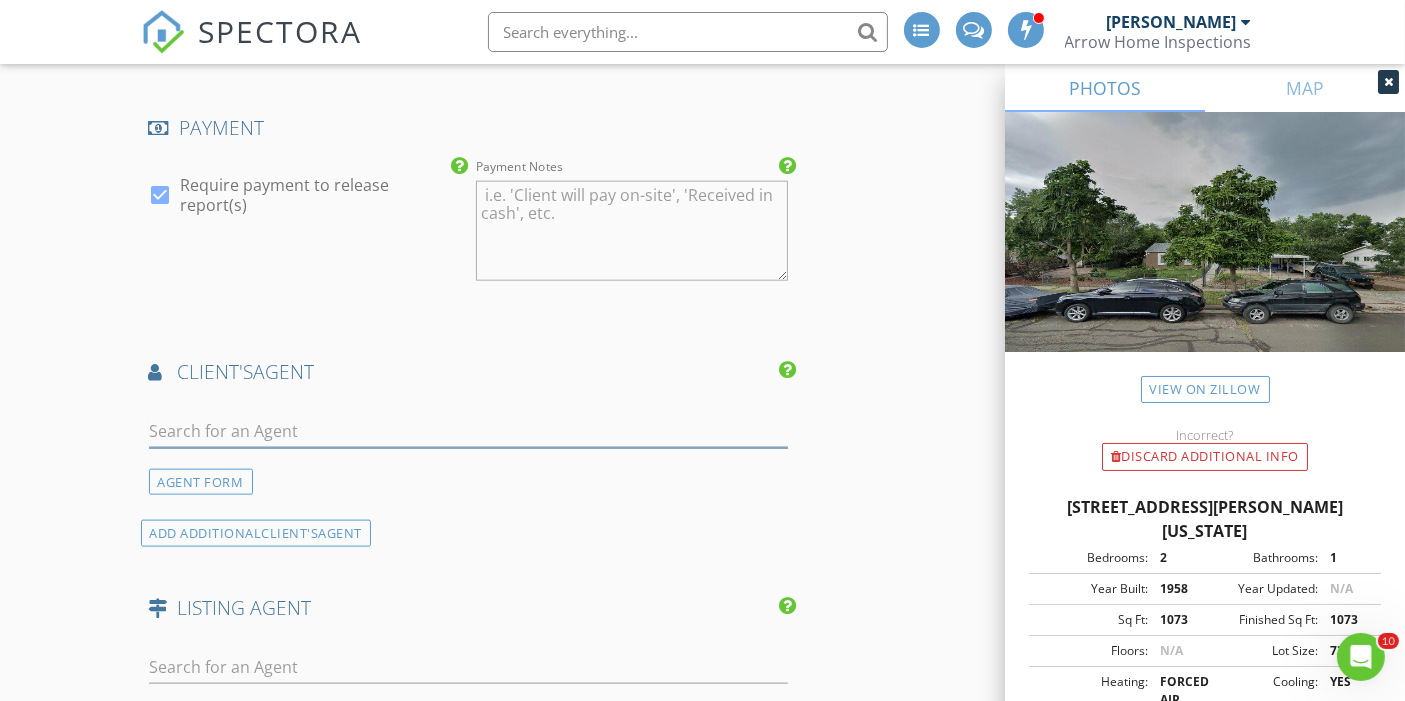 click at bounding box center (469, 431) 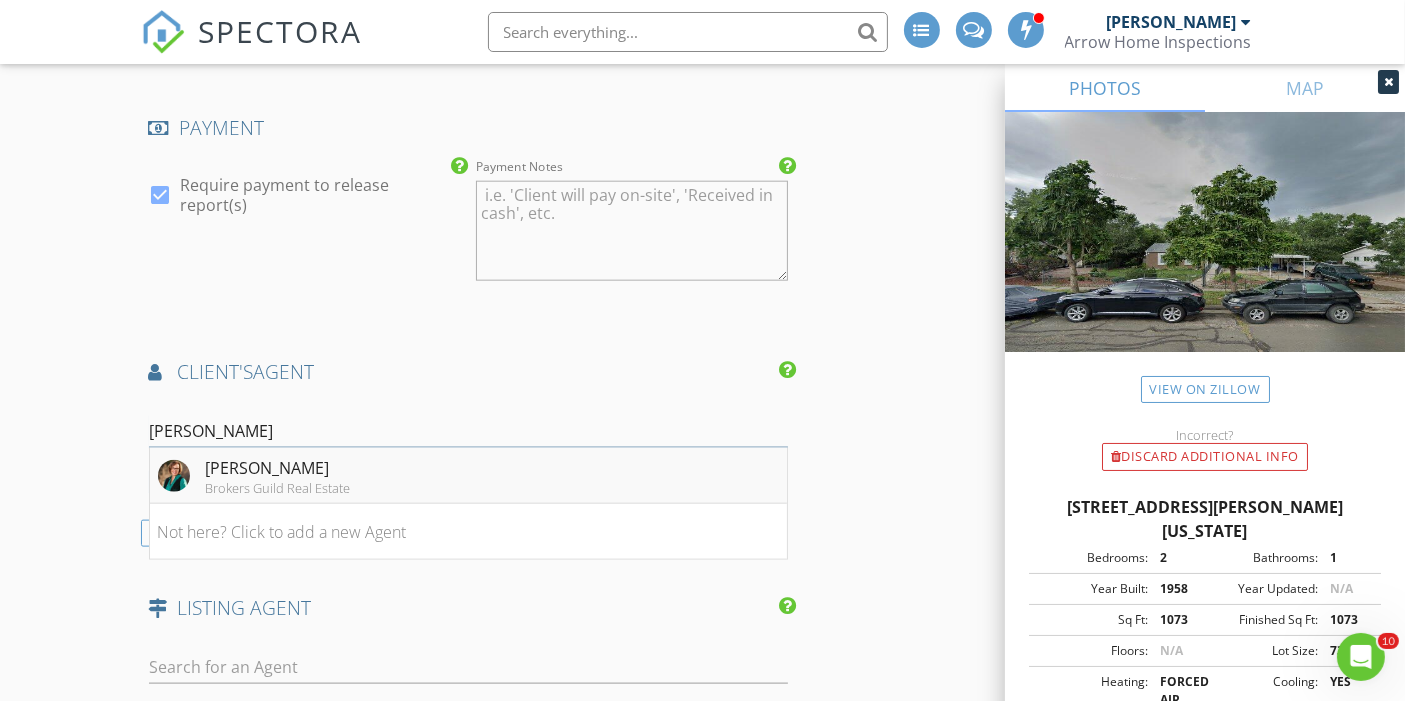 type on "gail" 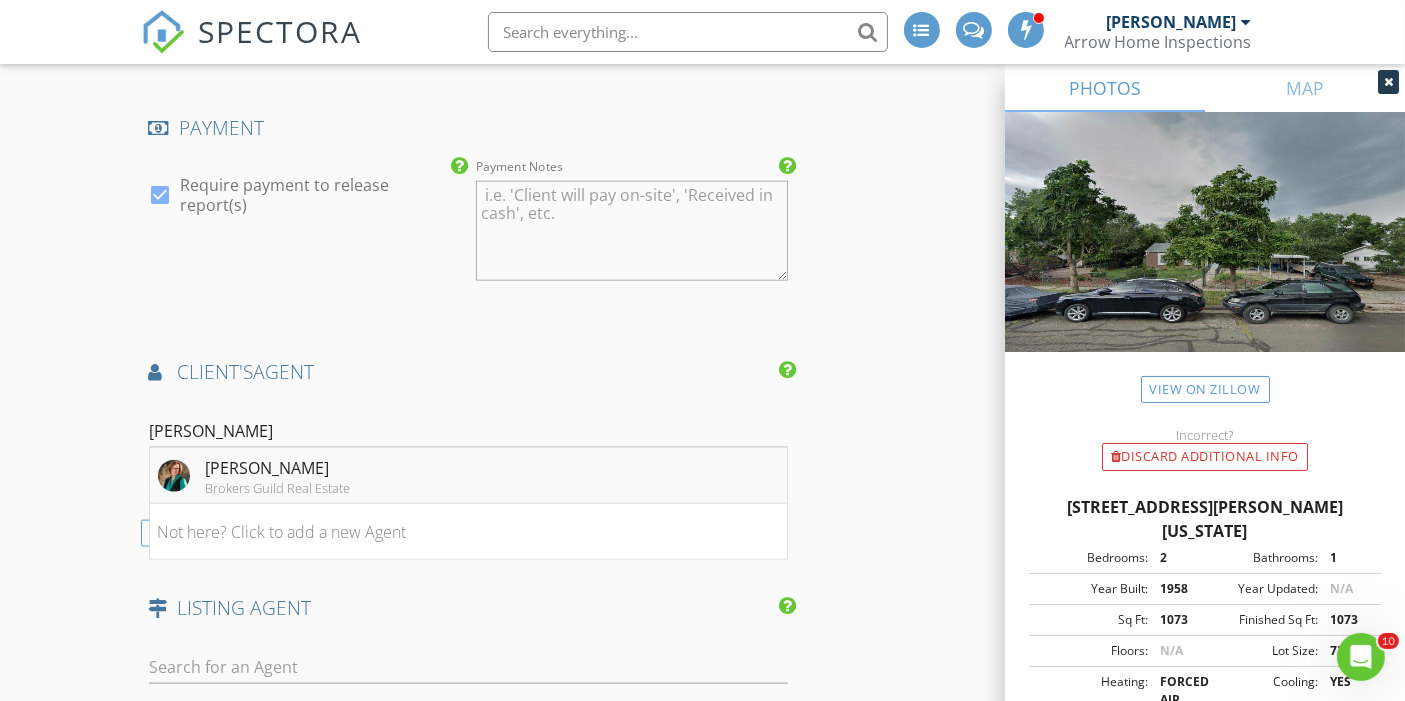 click on "Gail Wahl
Brokers Guild Real Estate" at bounding box center [469, 476] 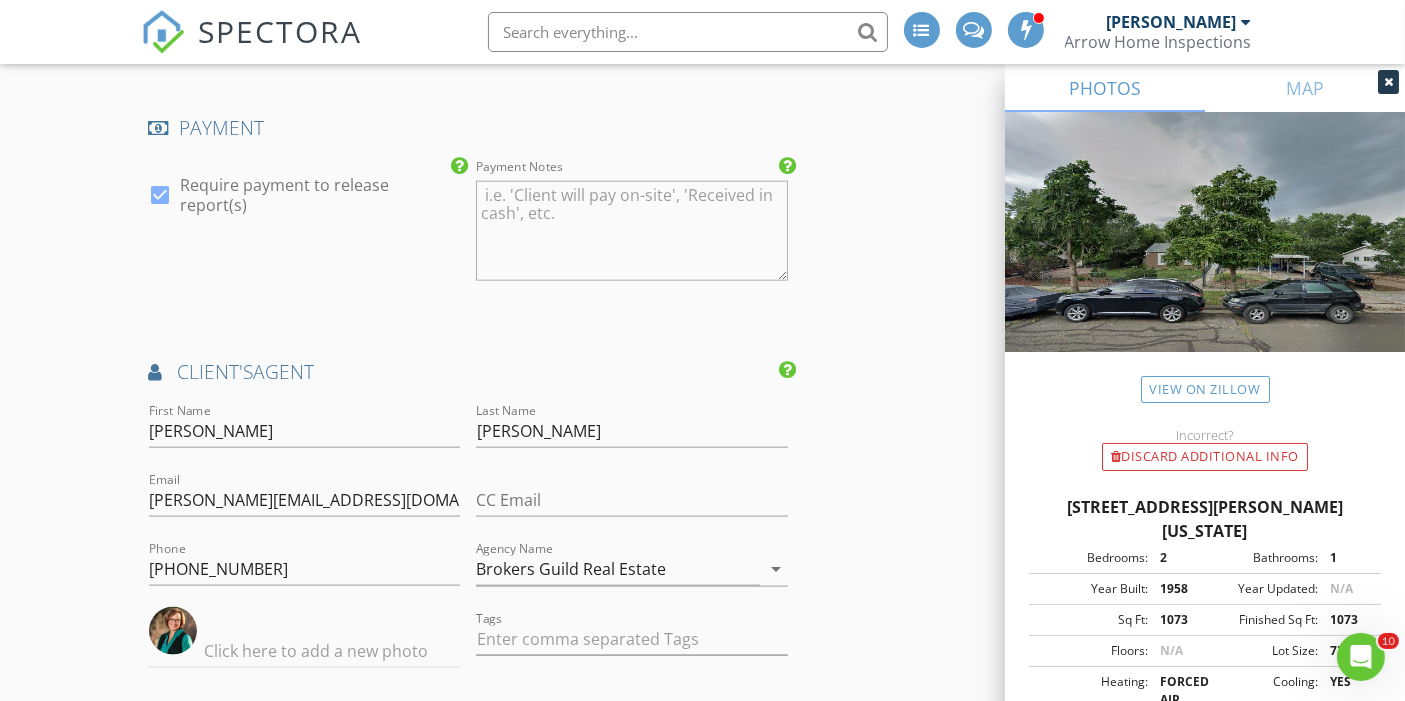 click on "INSPECTOR(S)
check_box   Ethan Martinez   PRIMARY   check_box_outline_blank   Jon Carreon     check_box_outline_blank   Max Lujan     Ethan Martinez arrow_drop_down   check_box_outline_blank Ethan Martinez specifically requested
Date/Time
07/17/2025 1:30 PM
Location
Address Search       Address 1414 Alexander Rd   Unit   City Colorado Springs   State CO   Zip 80909   County El Paso     Square Feet 1073   Year Built 1958   Foundation arrow_drop_down     Ethan Martinez     8.7 miles     (17 minutes)
client
check_box Enable Client CC email for this inspection   Client Search     check_box_outline_blank Client is a Company/Organization     First Name Nathan   Last Name Schwarz   Email nateschwarz64@gmail.com   CC Email   Phone 719-244-2339         Tags         Notes   Private Notes
ADD ADDITIONAL client
check_box" at bounding box center (703, 16) 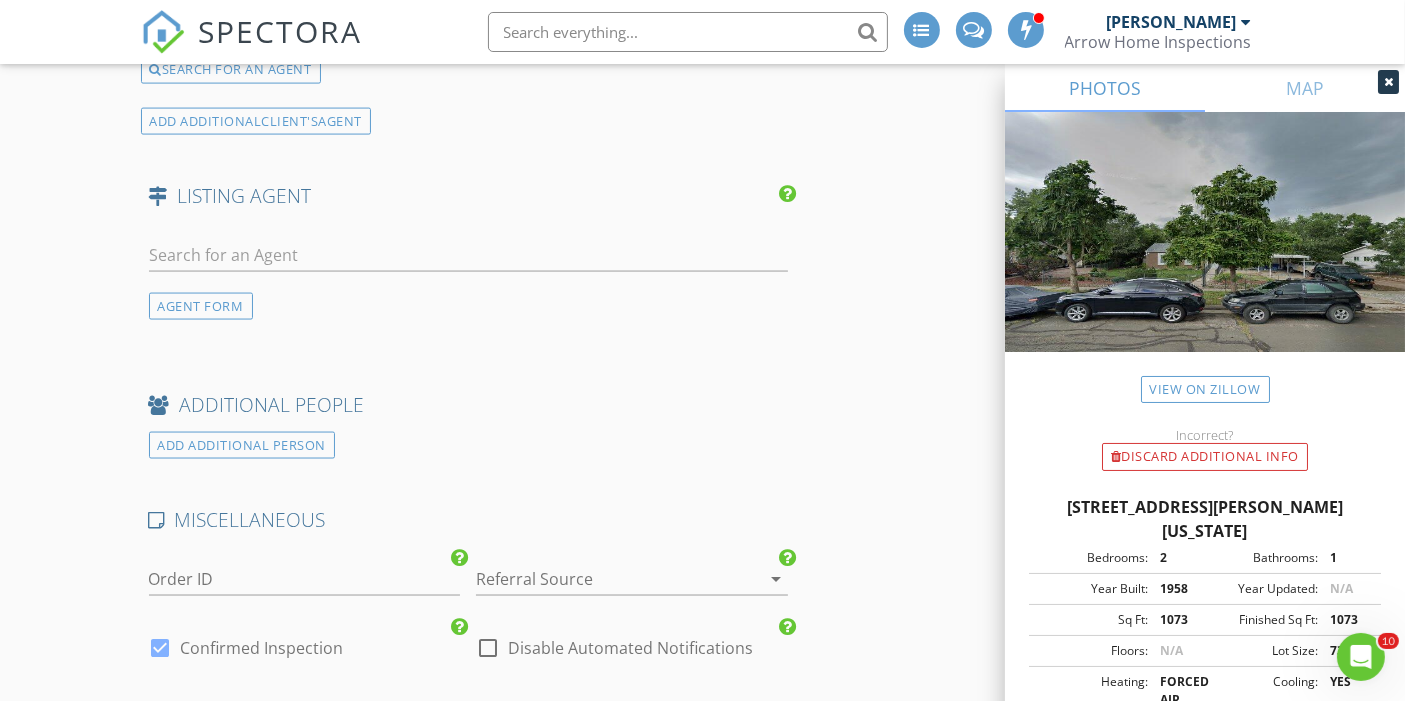 scroll, scrollTop: 3441, scrollLeft: 0, axis: vertical 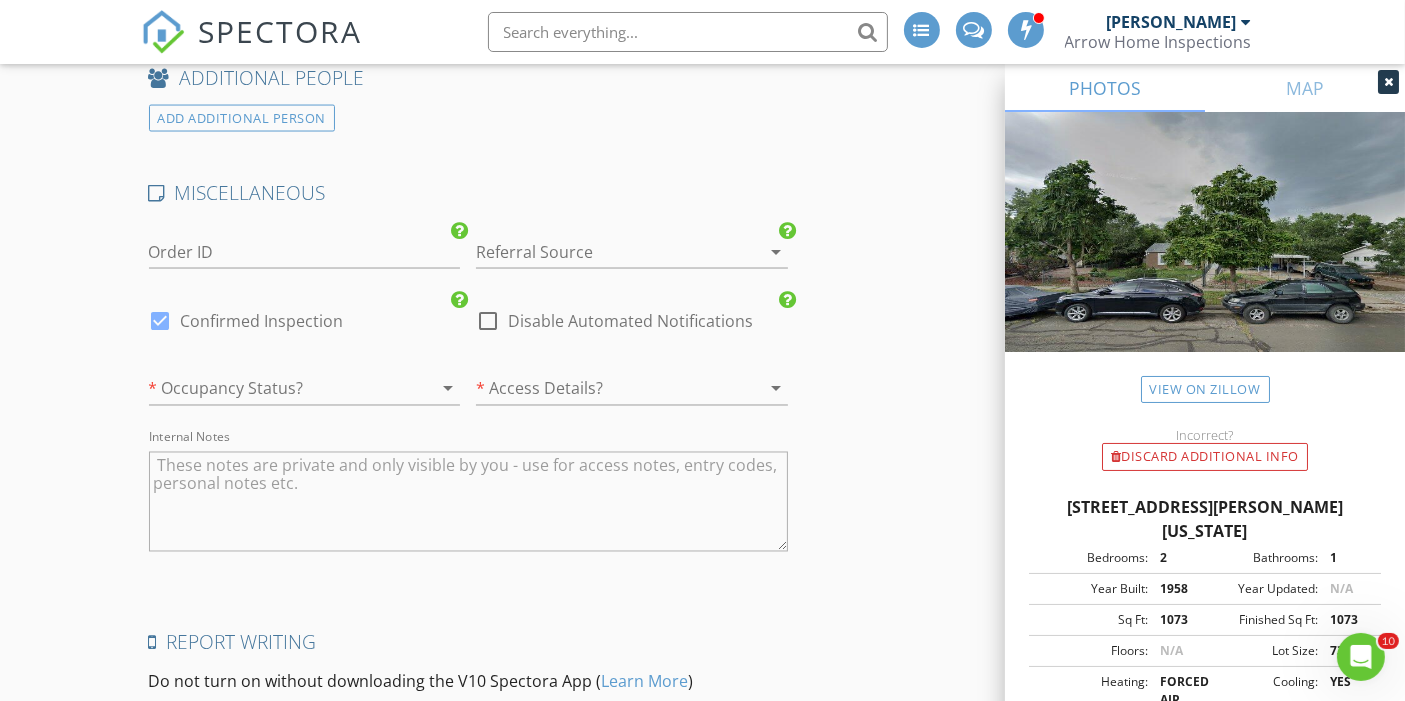 click at bounding box center [277, 389] 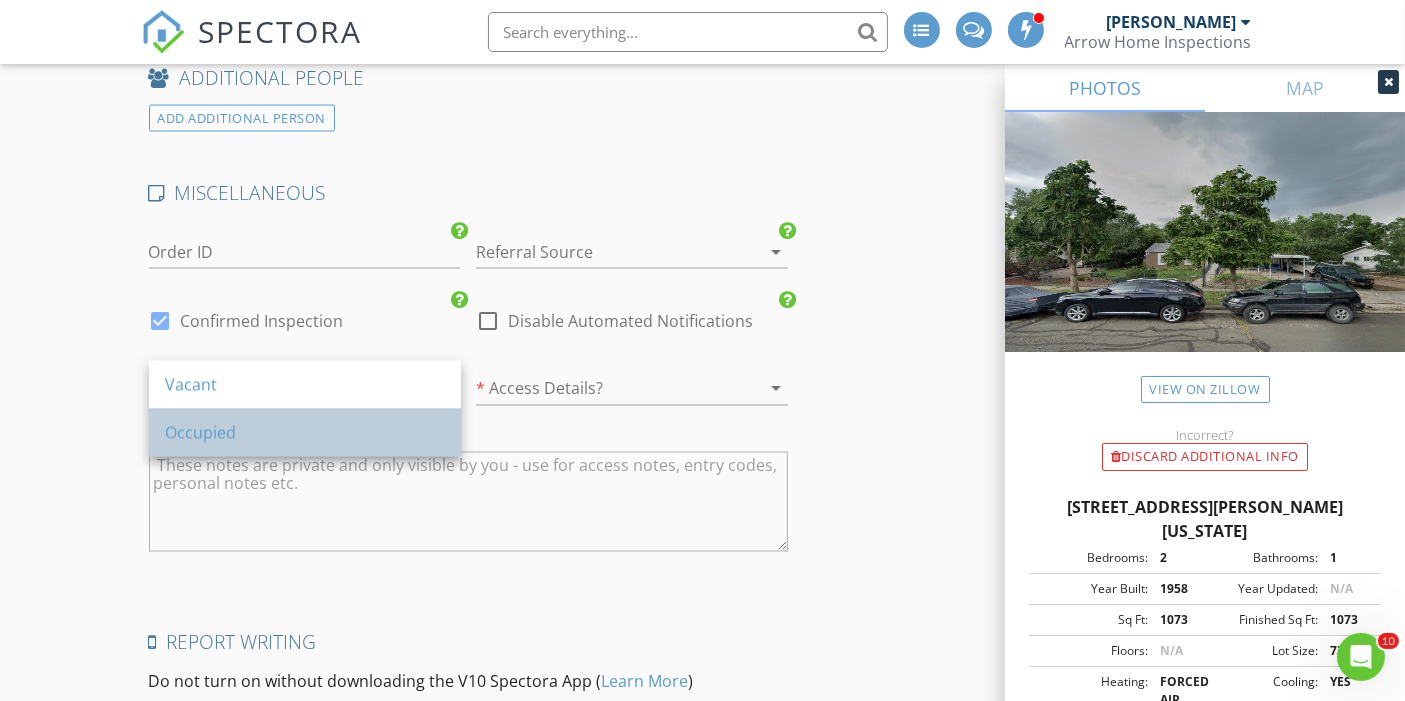 click on "Occupied" at bounding box center (305, 433) 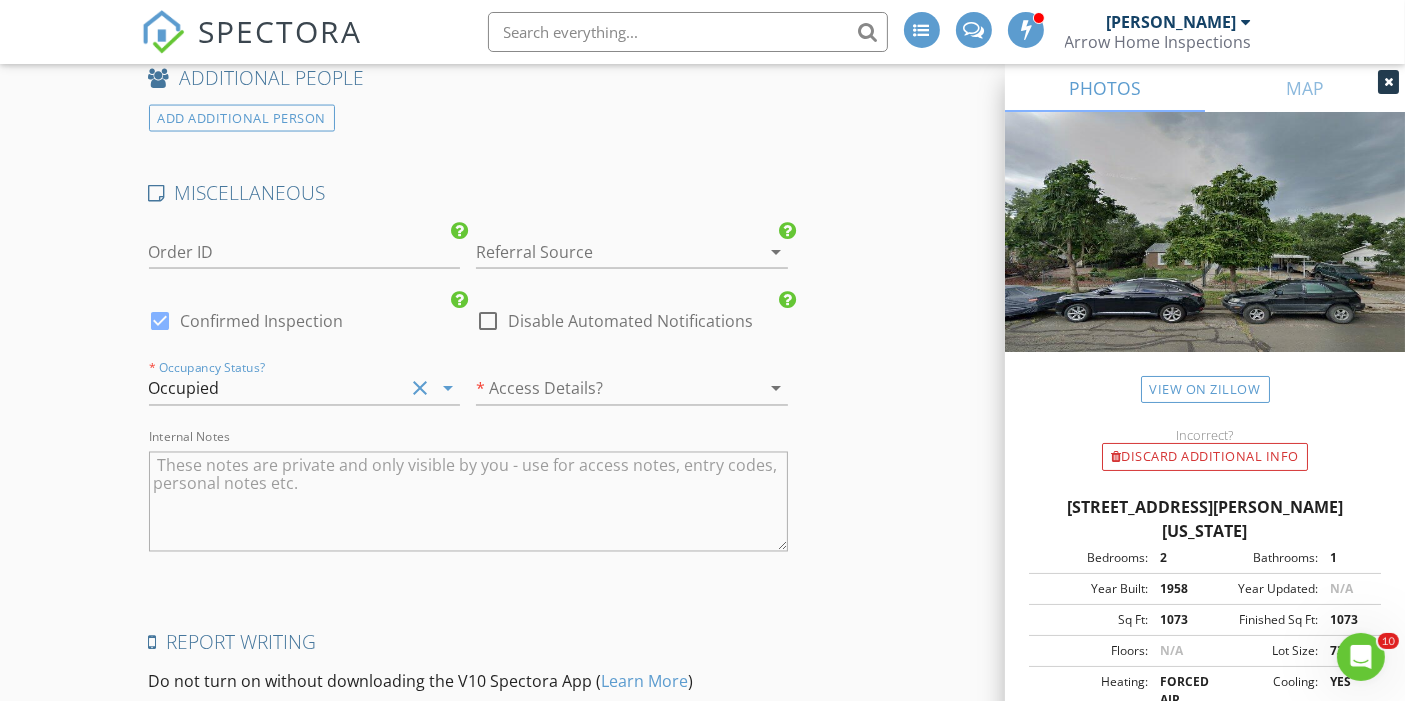 click at bounding box center [604, 389] 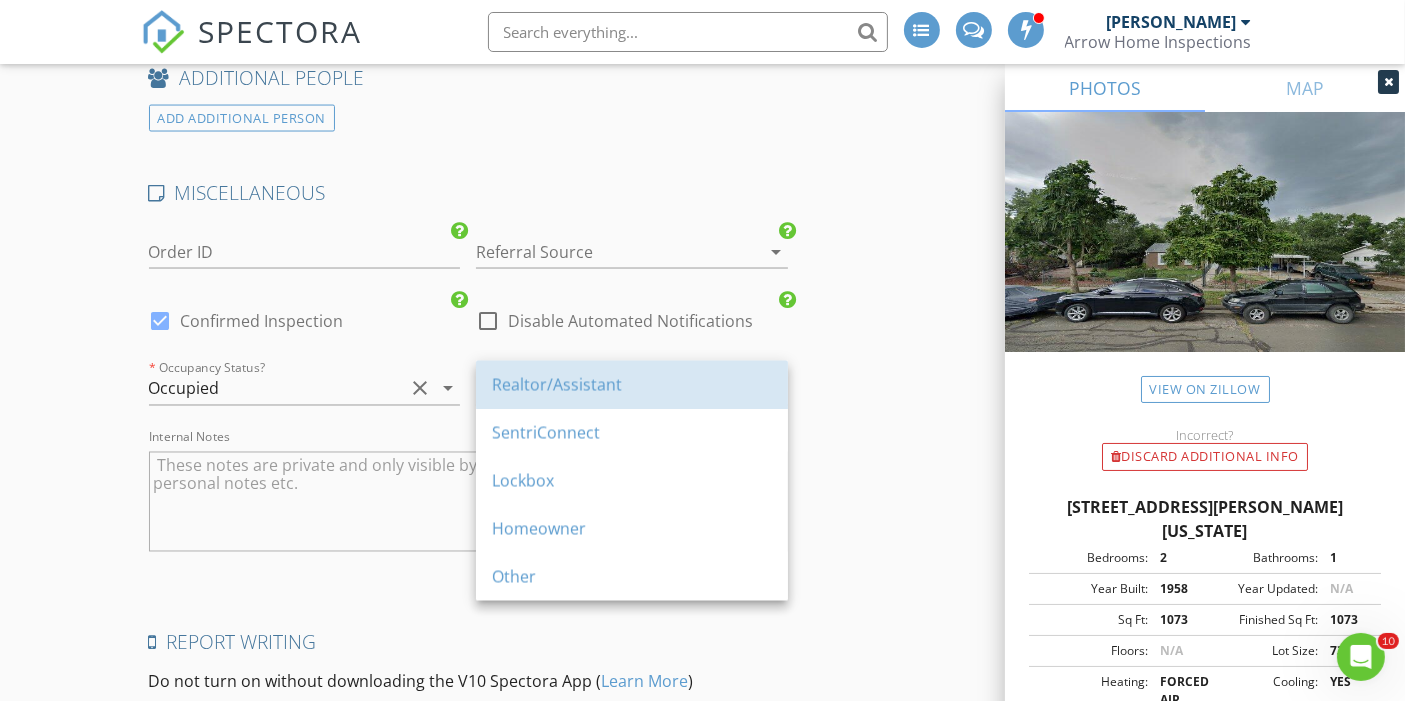 click on "Realtor/Assistant" at bounding box center (632, 385) 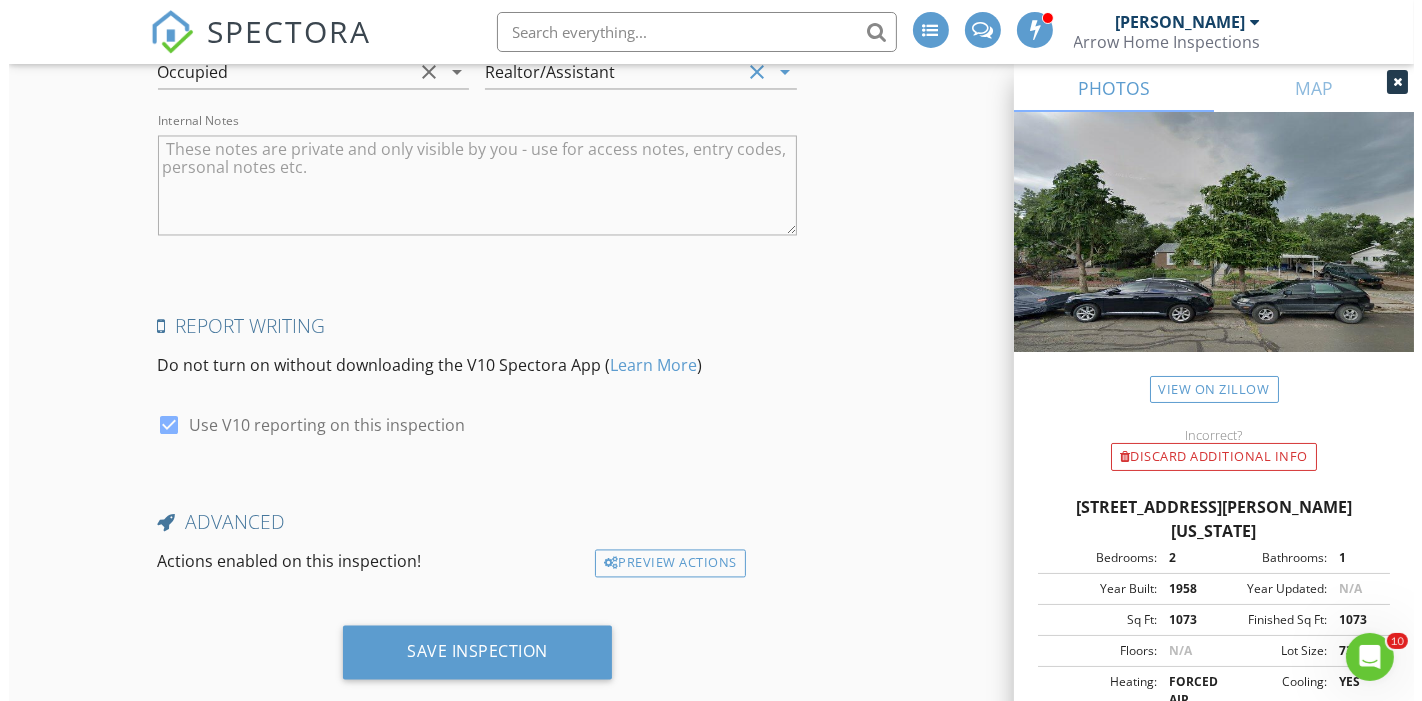 scroll, scrollTop: 3762, scrollLeft: 0, axis: vertical 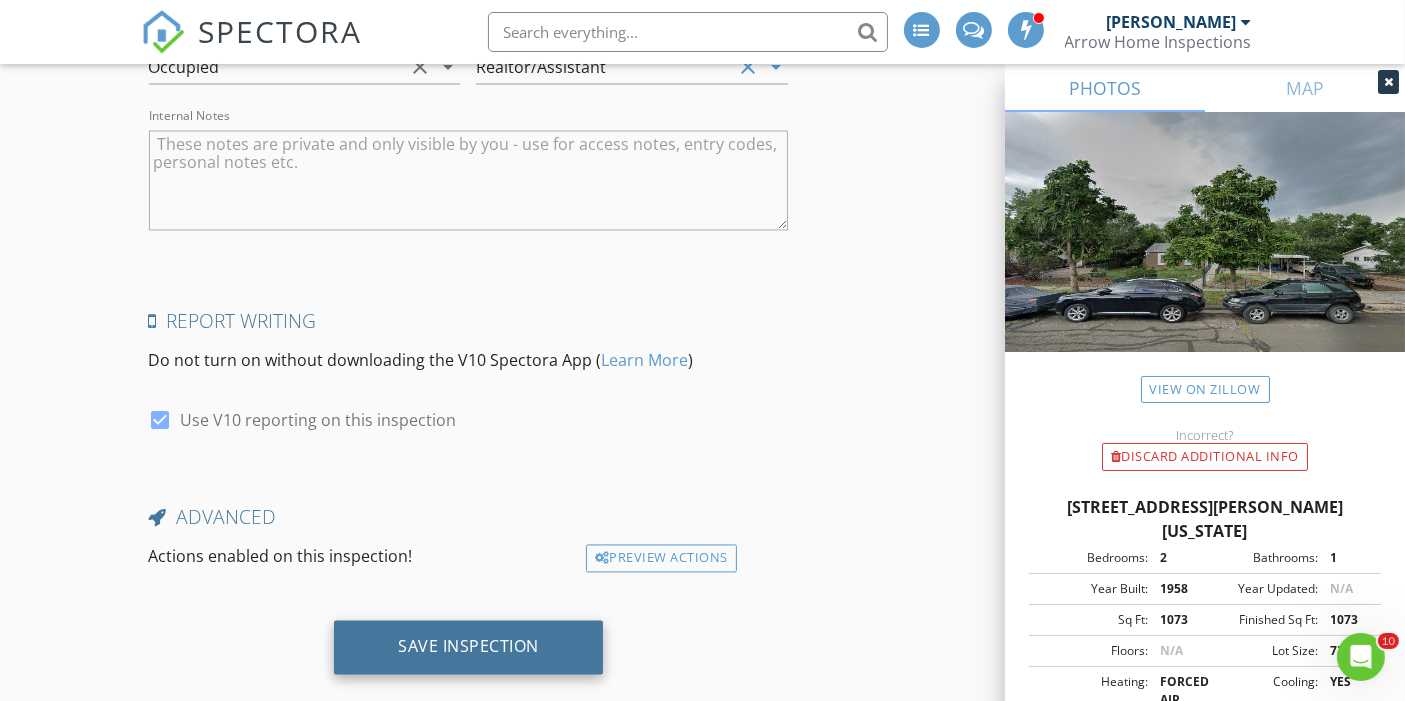 click on "Save Inspection" at bounding box center [468, 648] 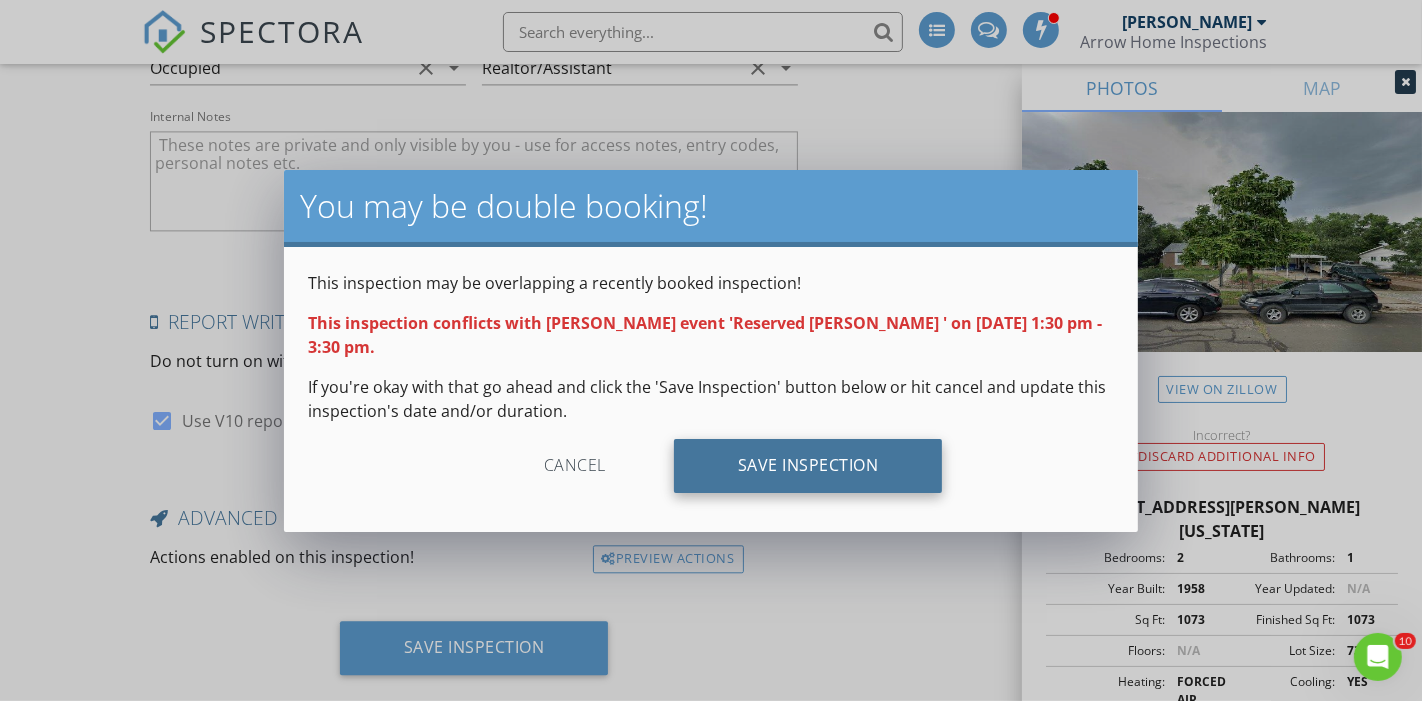click on "Save Inspection" at bounding box center (808, 466) 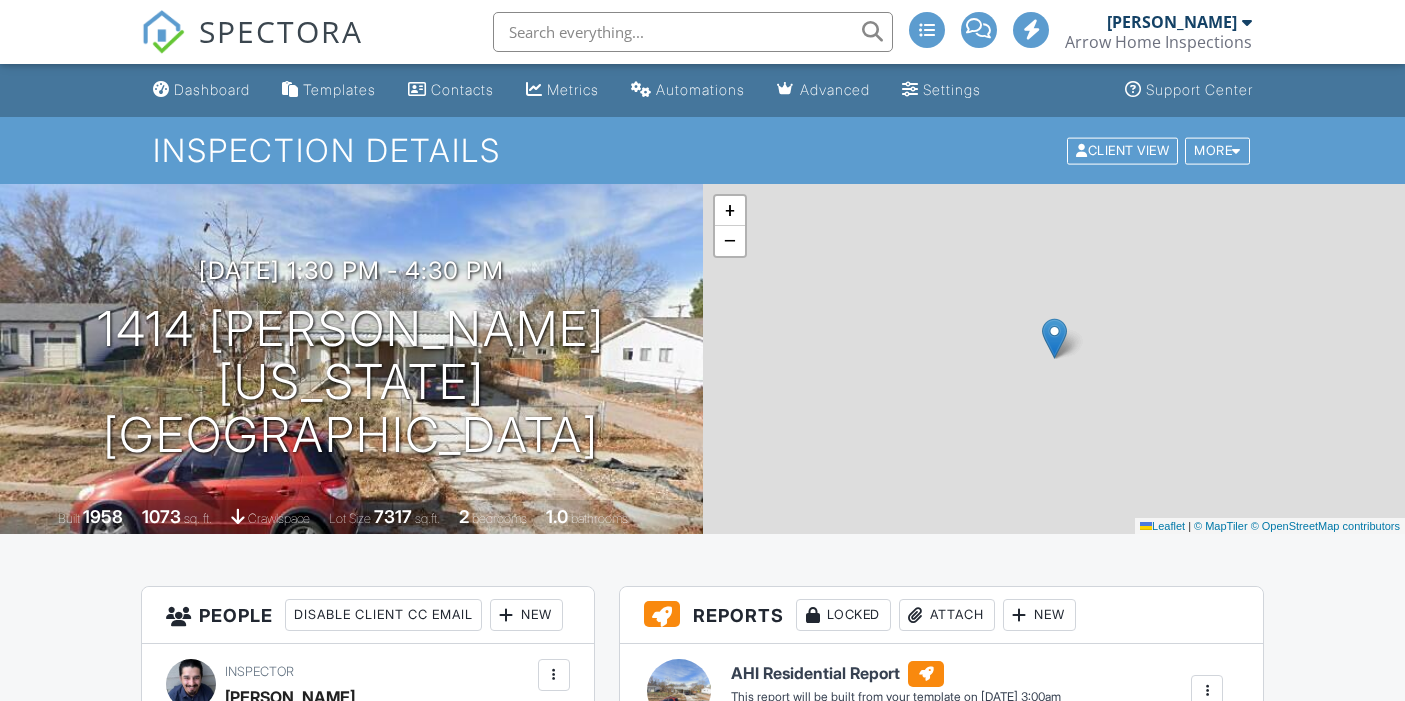 scroll, scrollTop: 0, scrollLeft: 0, axis: both 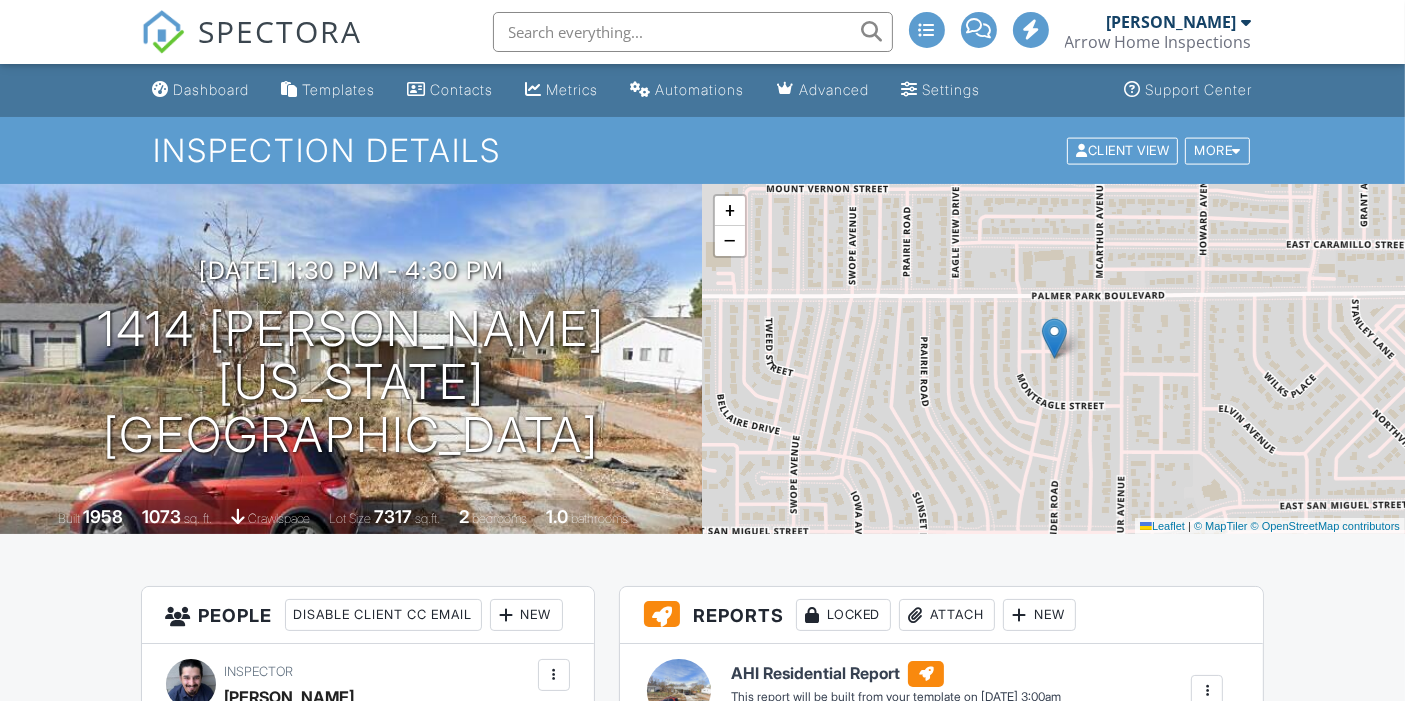 click on "SPECTORA" at bounding box center [281, 31] 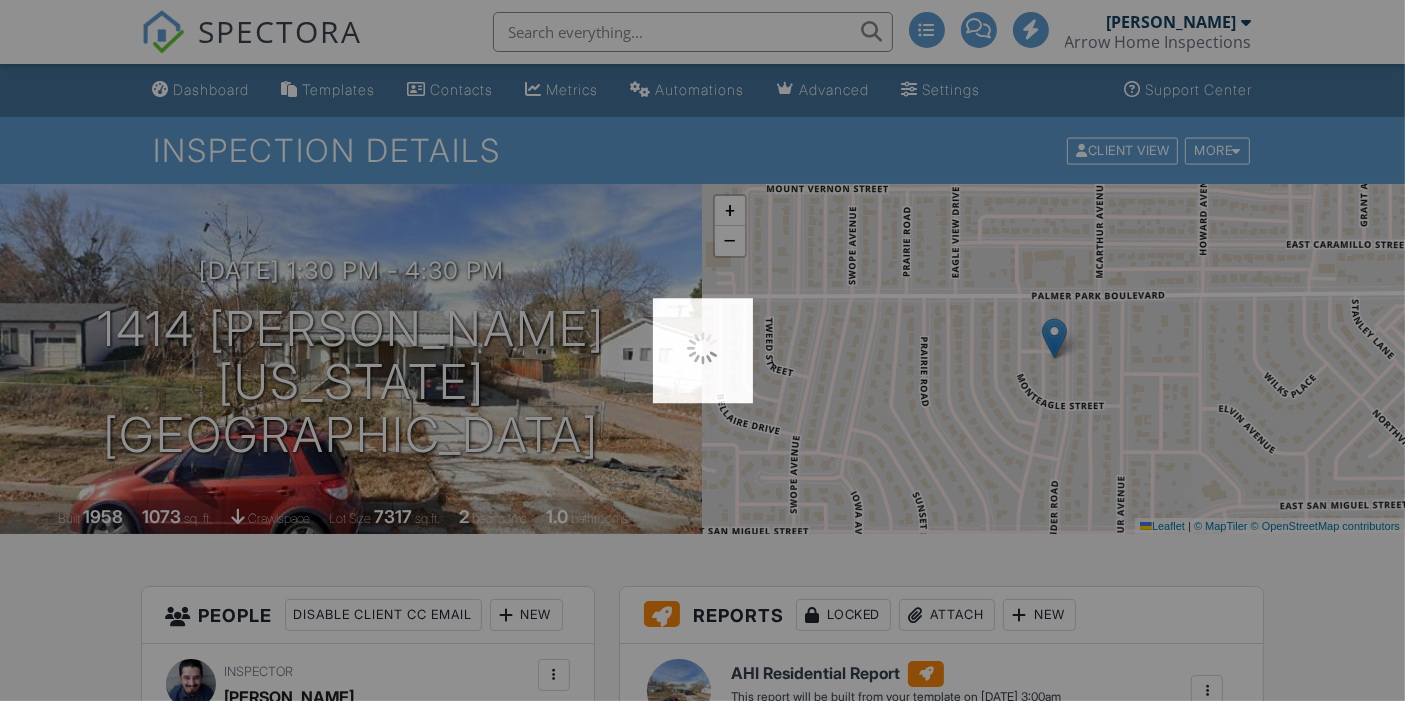 scroll, scrollTop: 0, scrollLeft: 0, axis: both 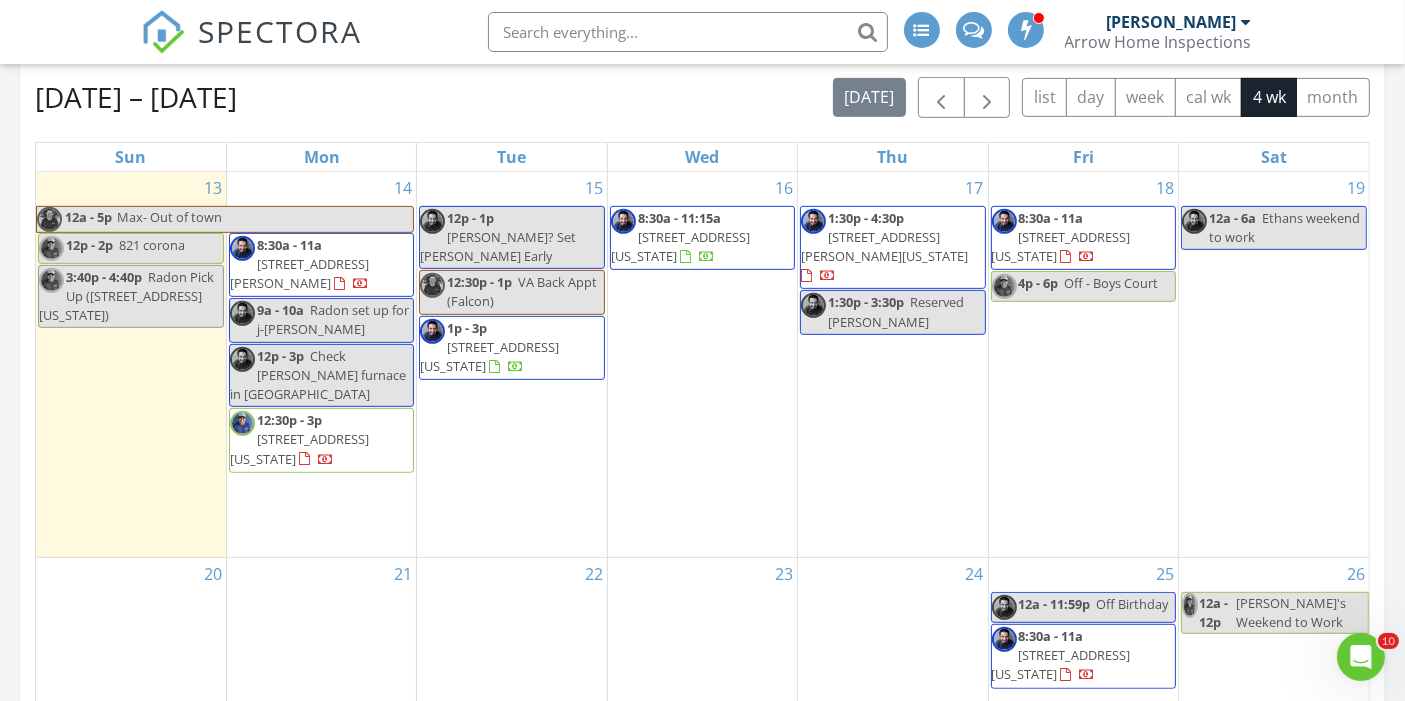 click on "Reserved Gail" at bounding box center [896, 311] 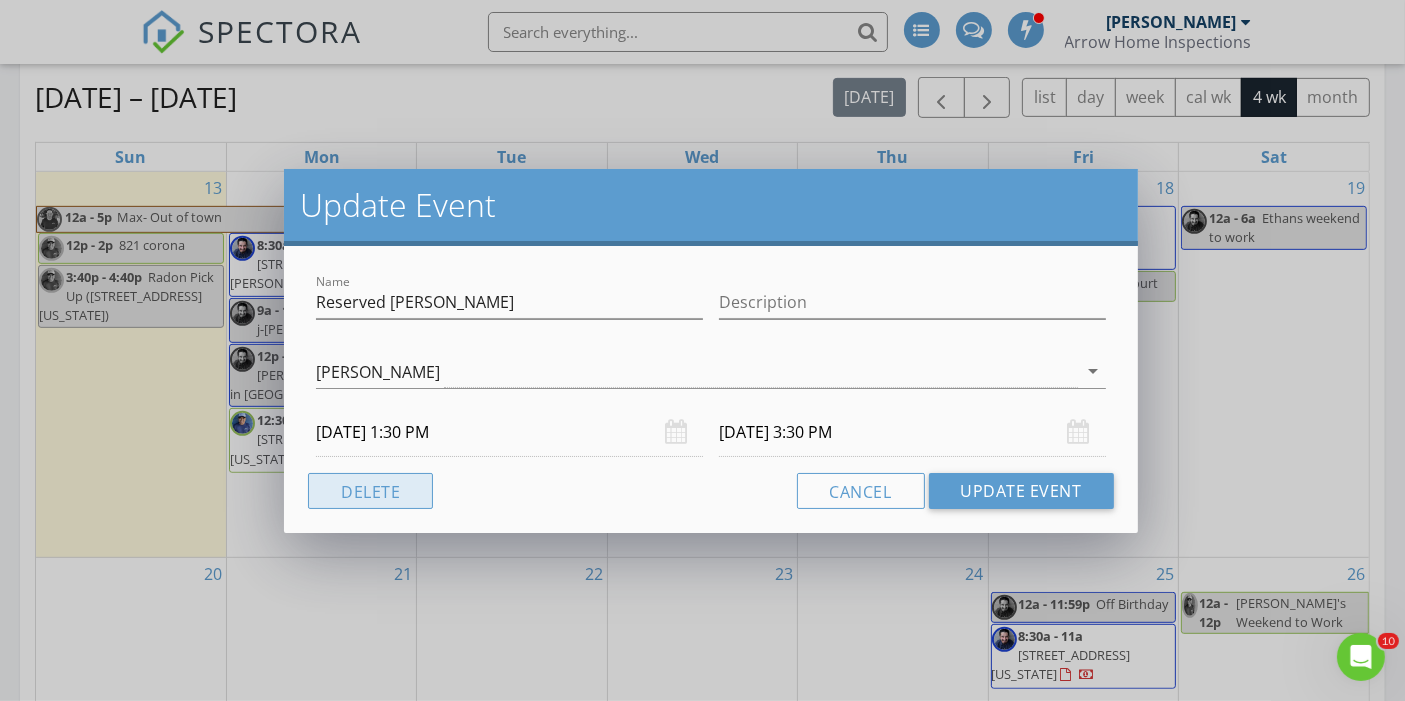 click on "Delete" at bounding box center [370, 491] 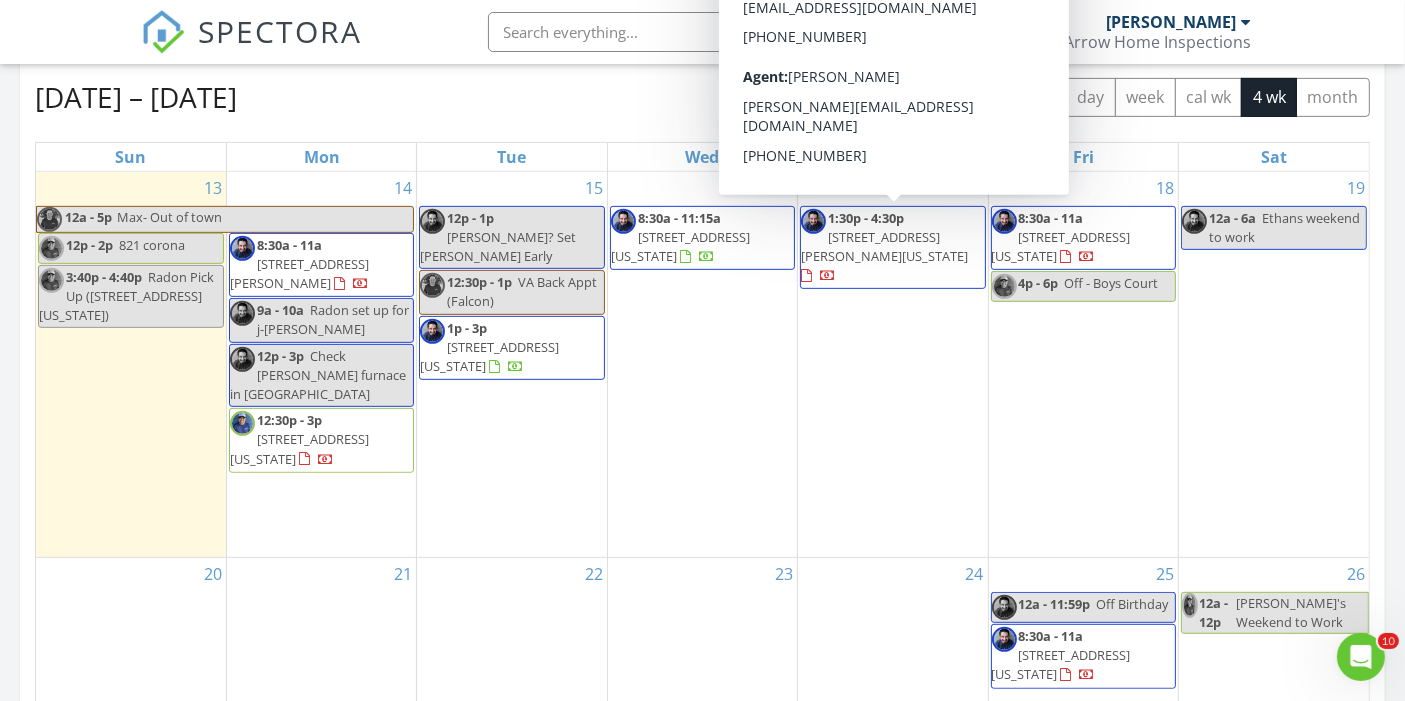 click on "1414 Alexander Rd, Colorado Springs 80909" at bounding box center (884, 246) 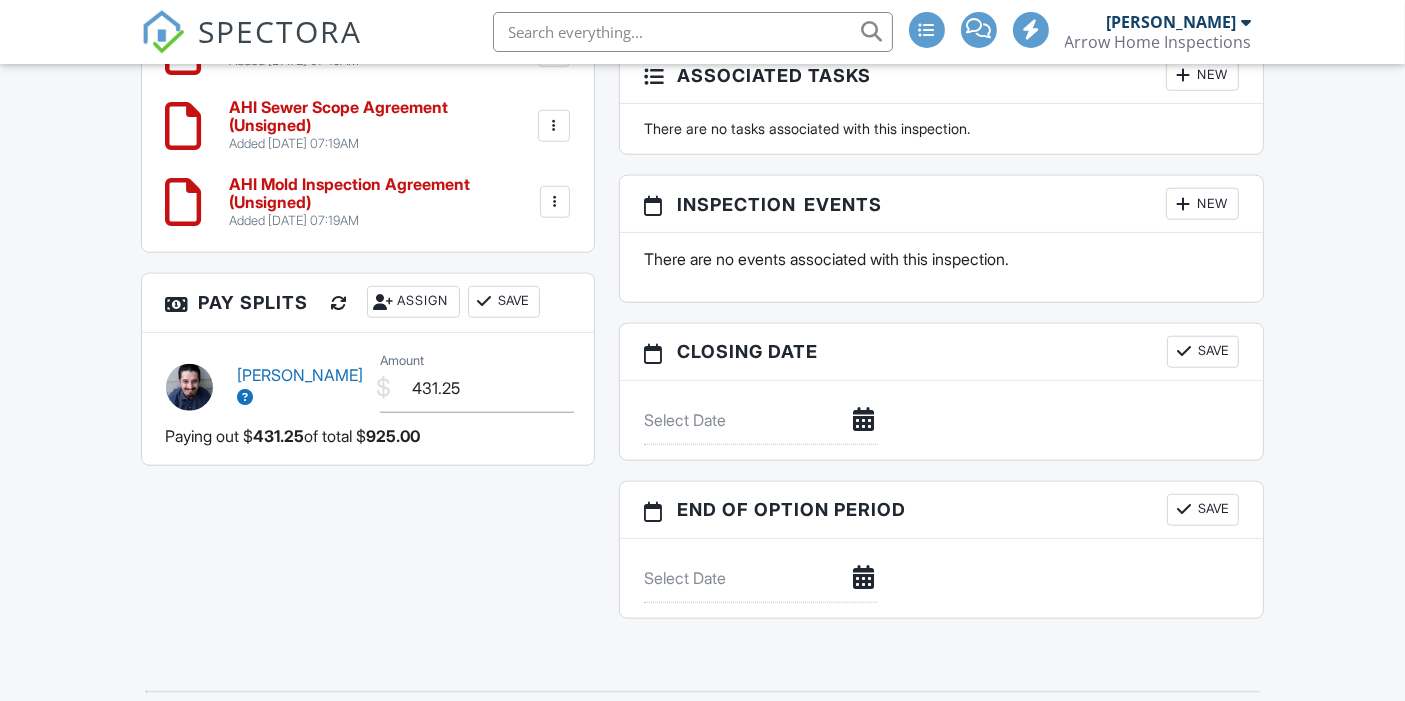 scroll, scrollTop: 1870, scrollLeft: 0, axis: vertical 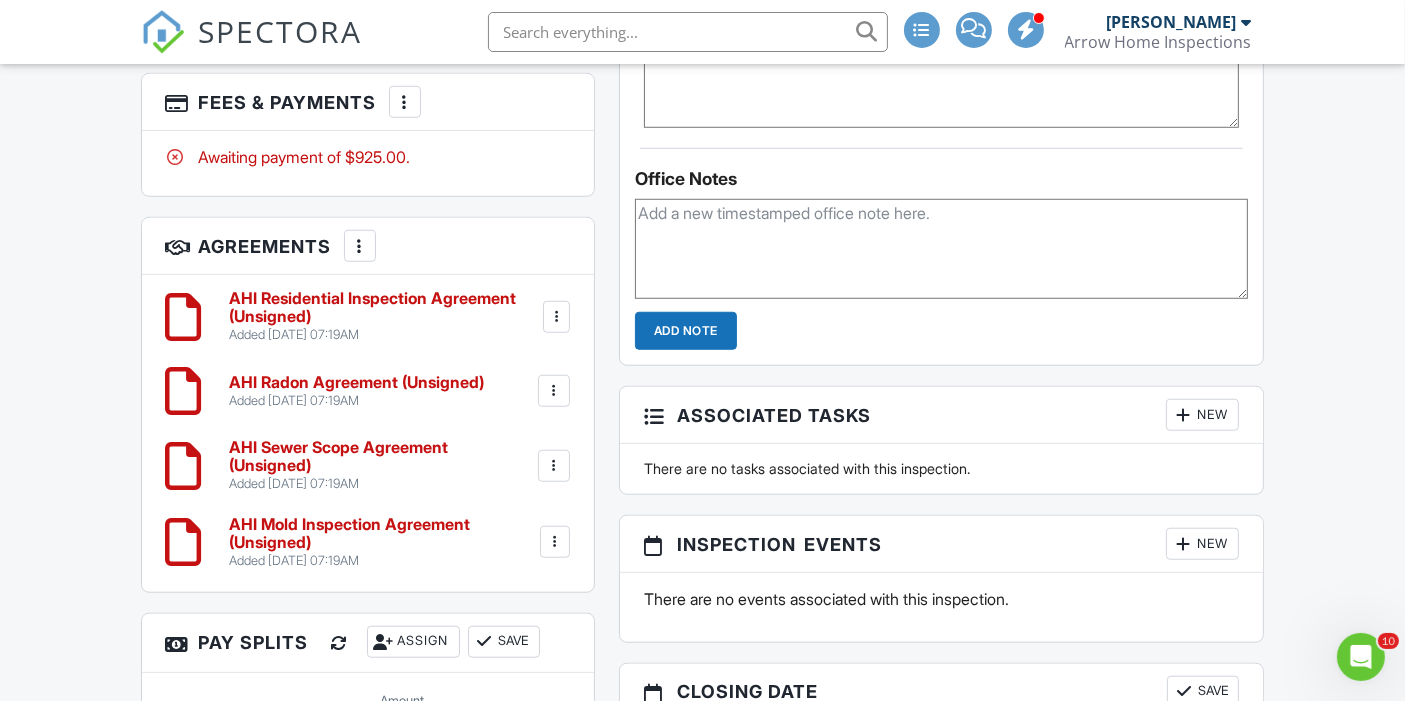 click at bounding box center [1183, 544] 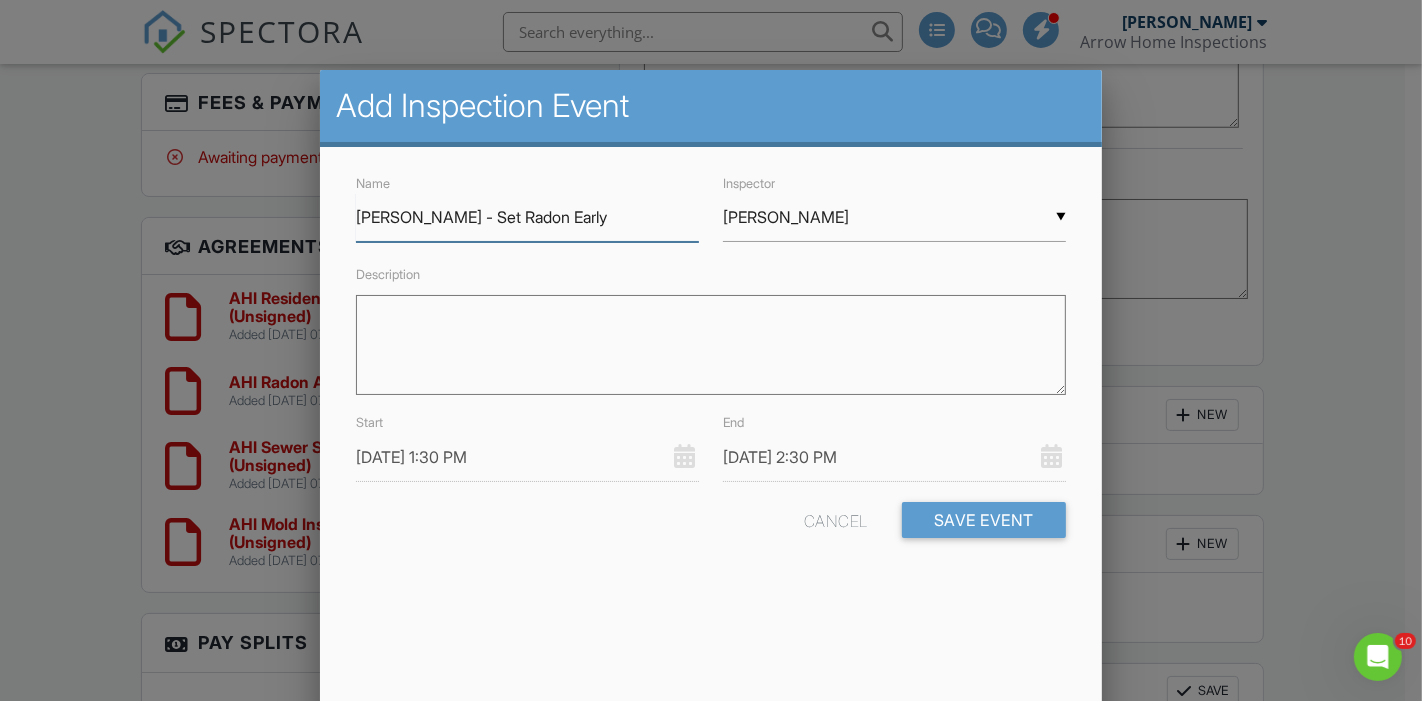 type on "[PERSON_NAME] - Set Radon Early" 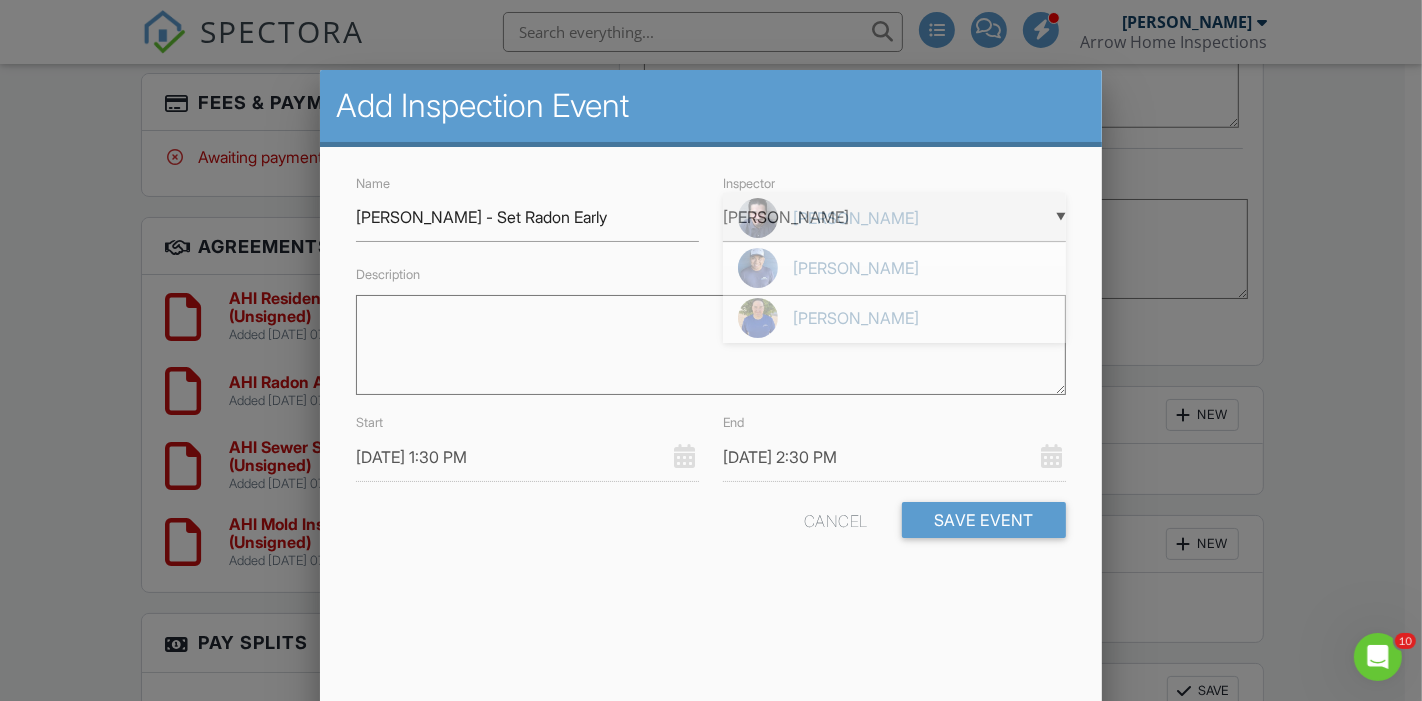 click on "[PERSON_NAME]" at bounding box center [894, 218] 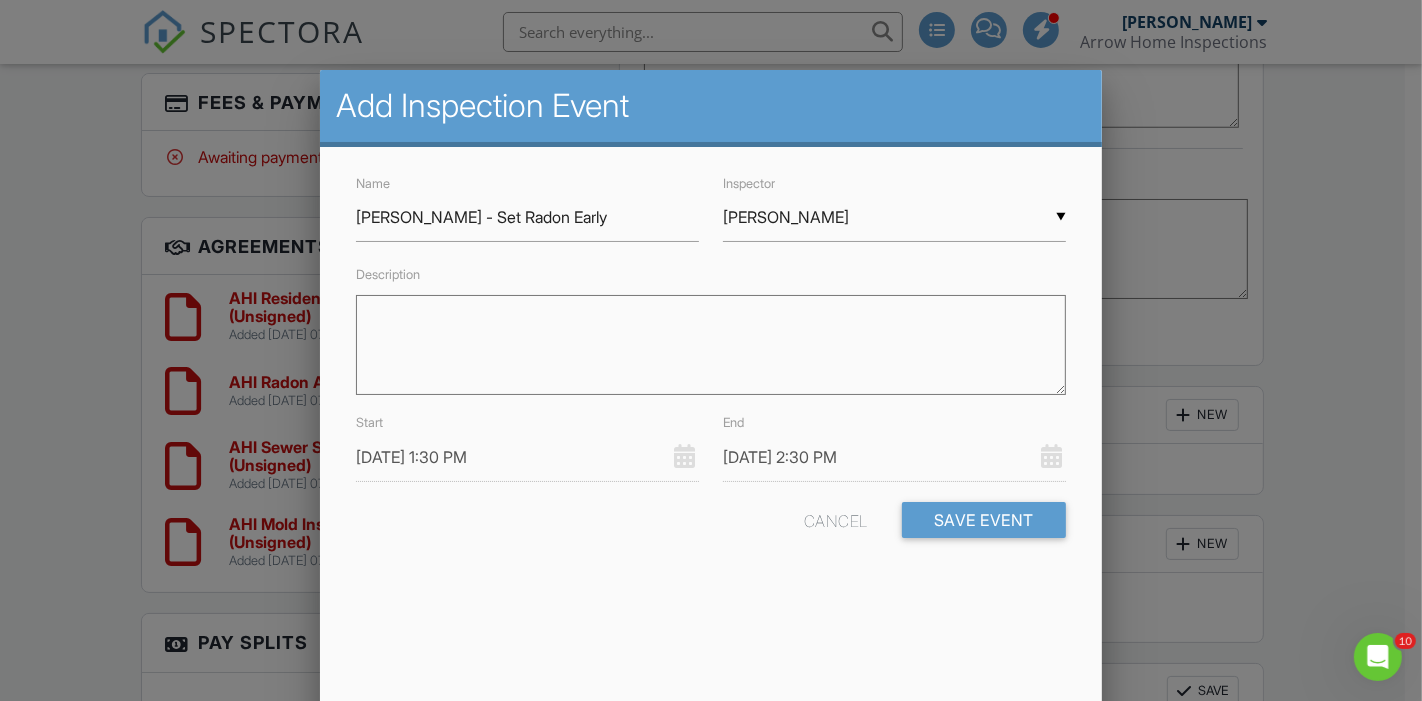 click on "Description" at bounding box center [711, 345] 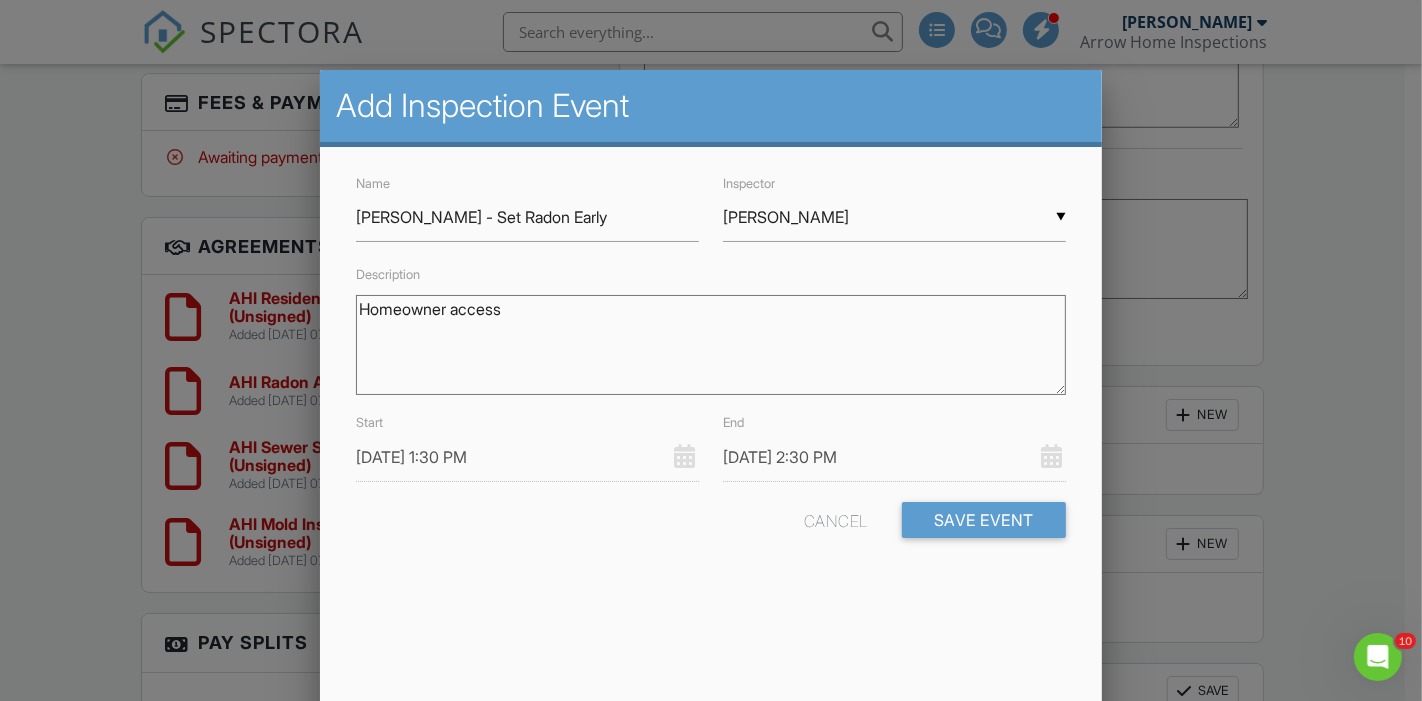 type on "Homeowner access" 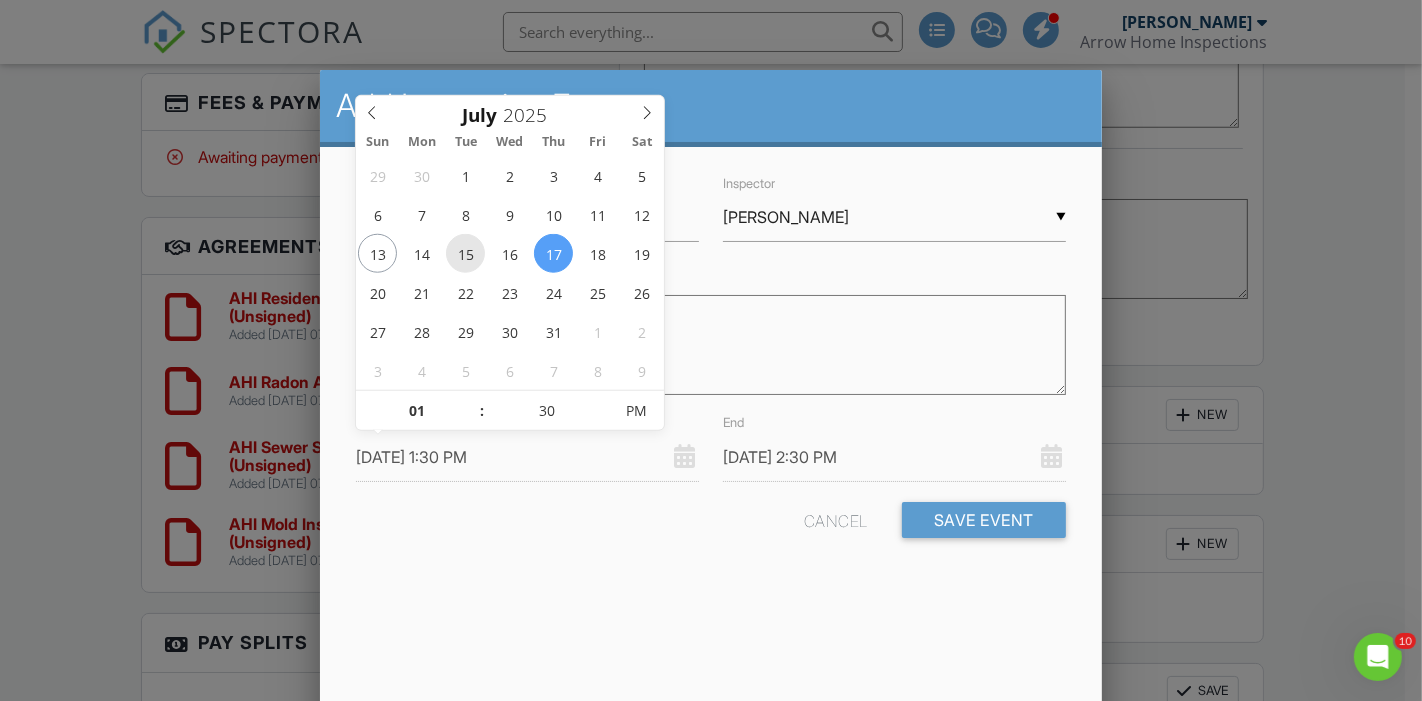 type on "07/15/2025 1:30 PM" 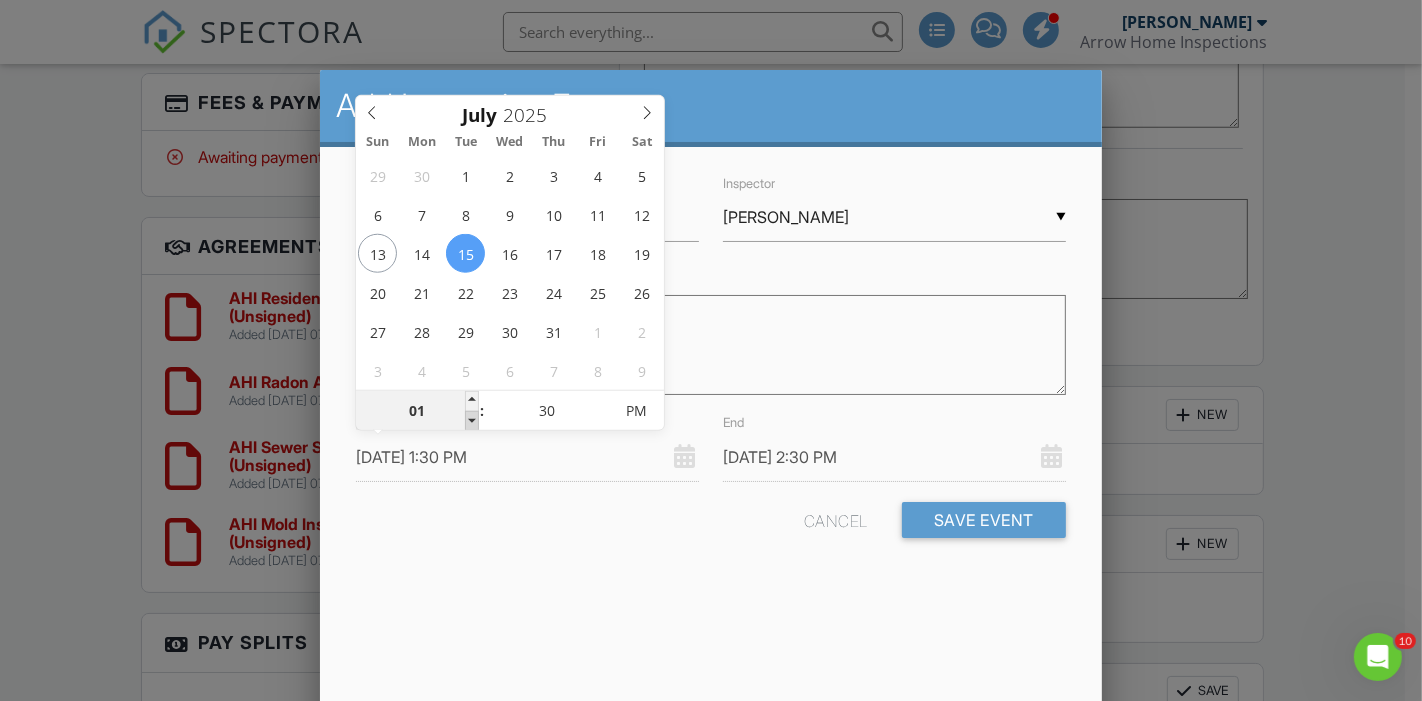 type on "07/15/2025 12:30 PM" 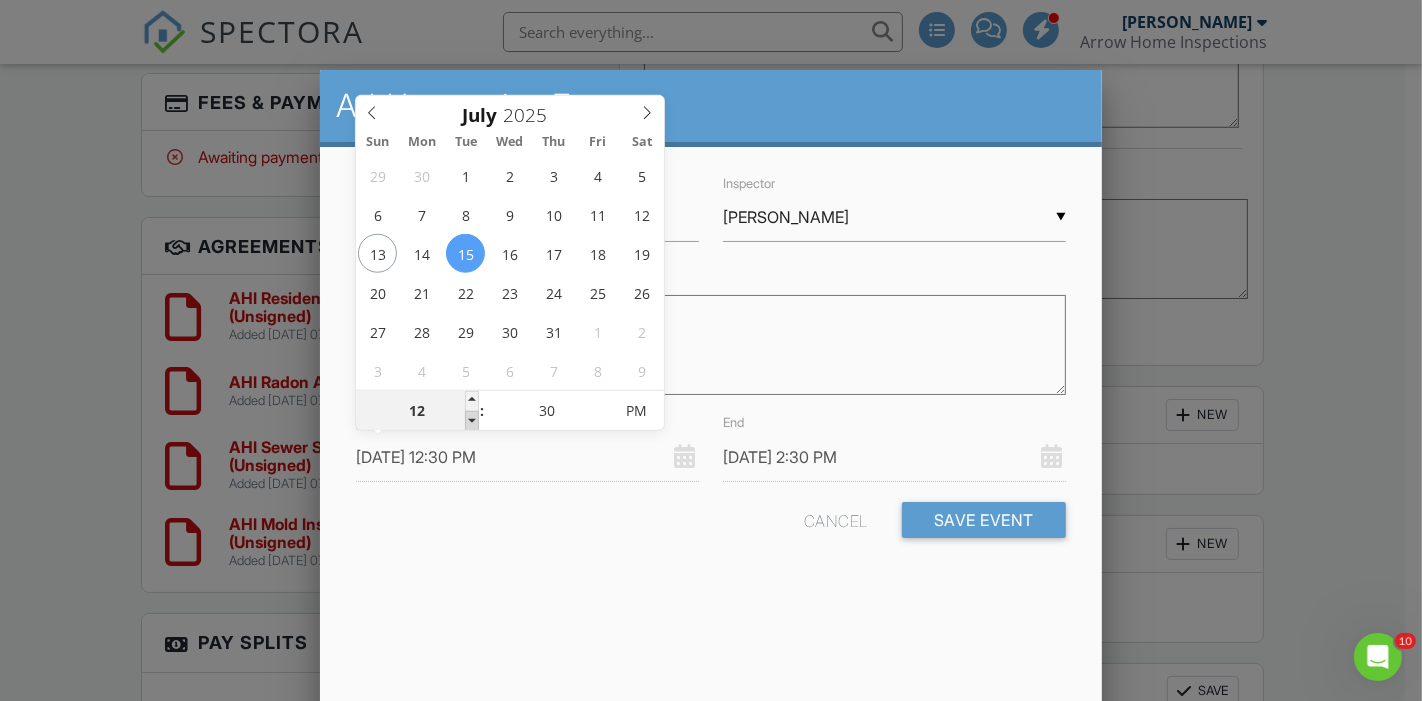 click at bounding box center [472, 421] 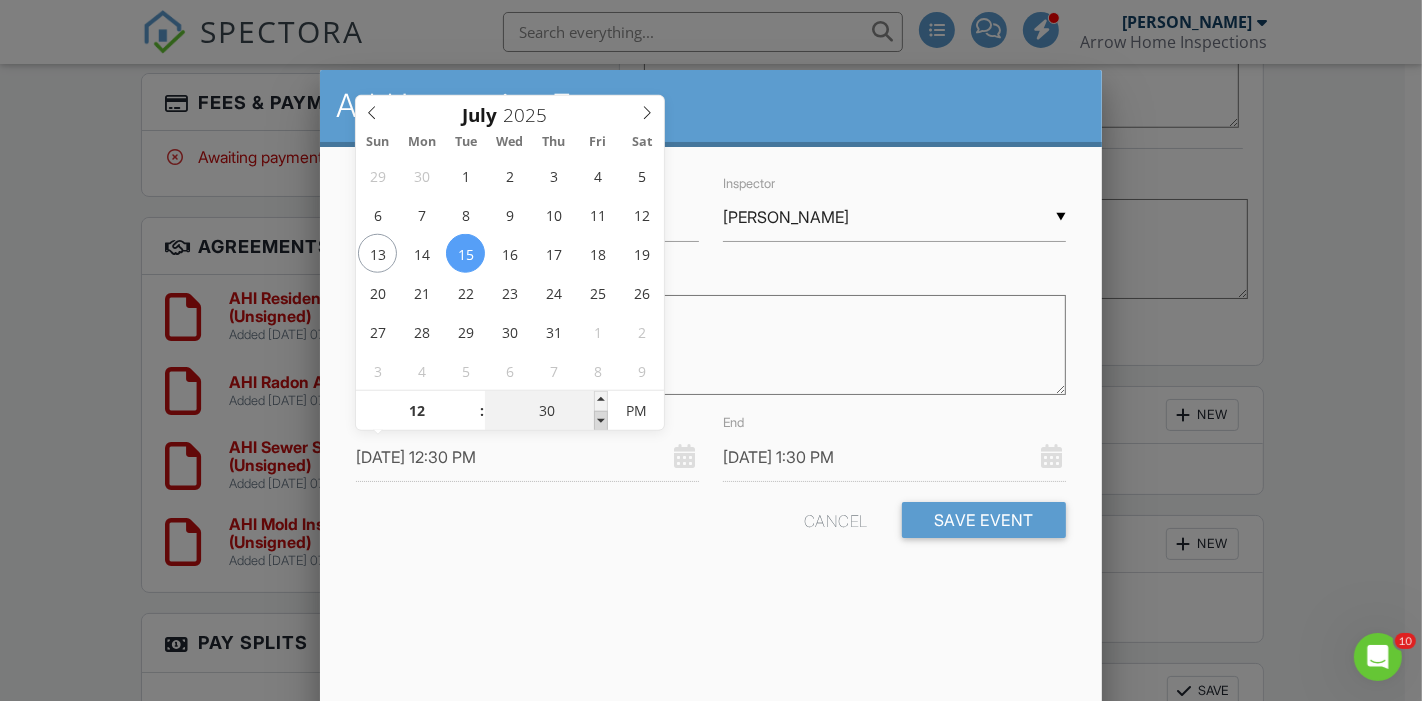 type on "07/15/2025 12:25 PM" 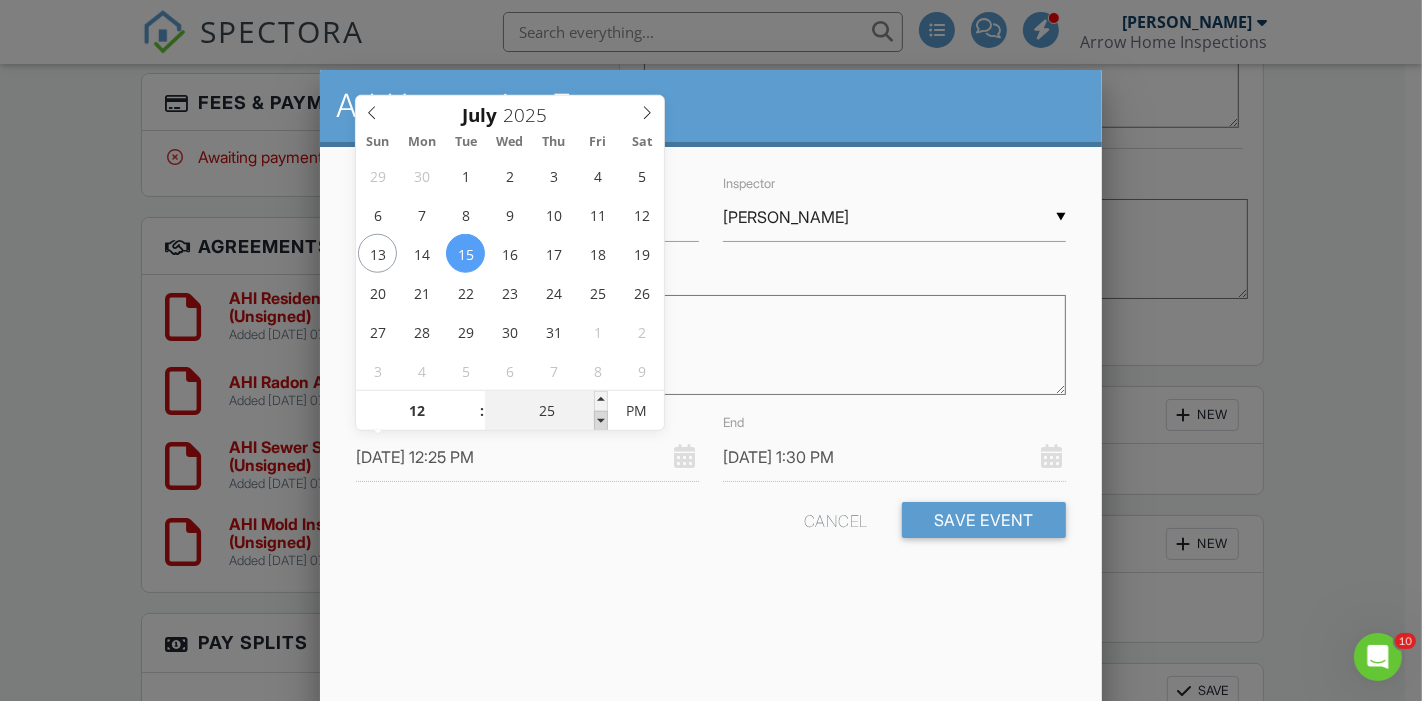 click at bounding box center (601, 421) 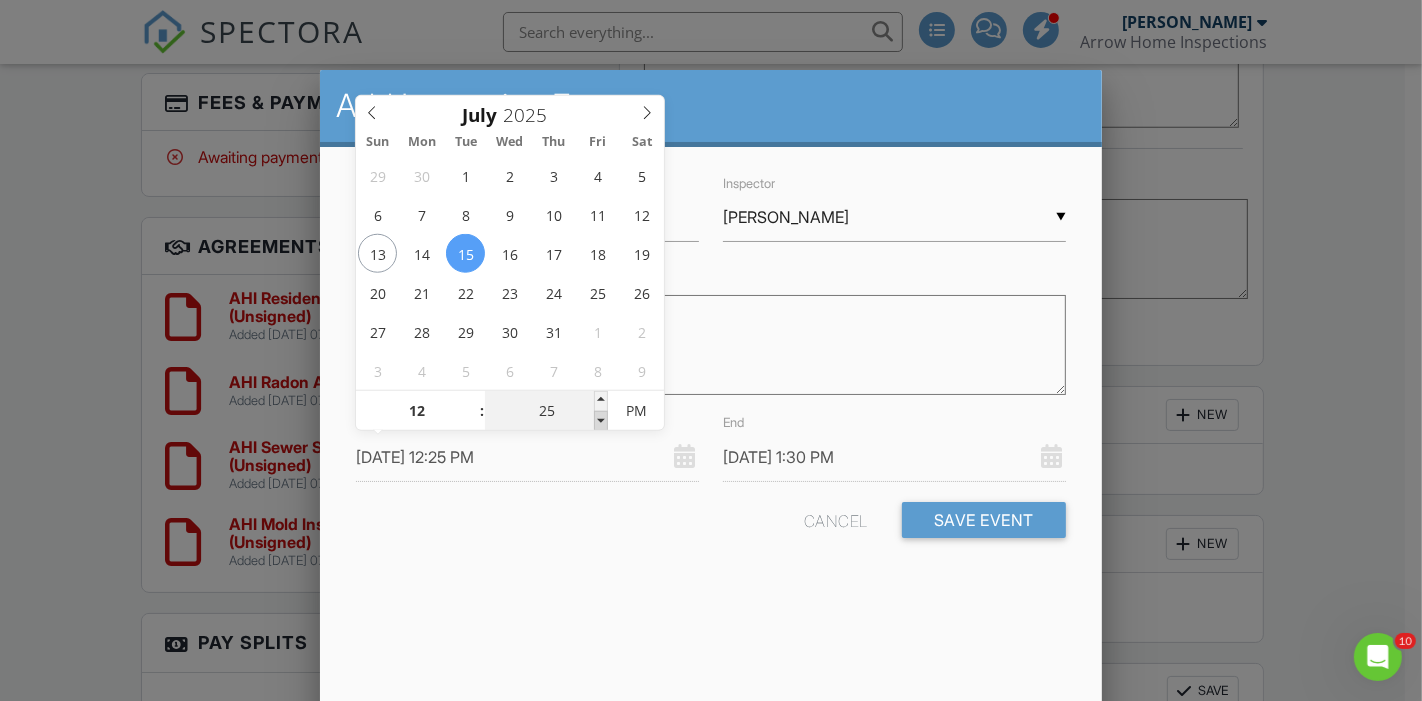 type on "07/15/2025 12:20 PM" 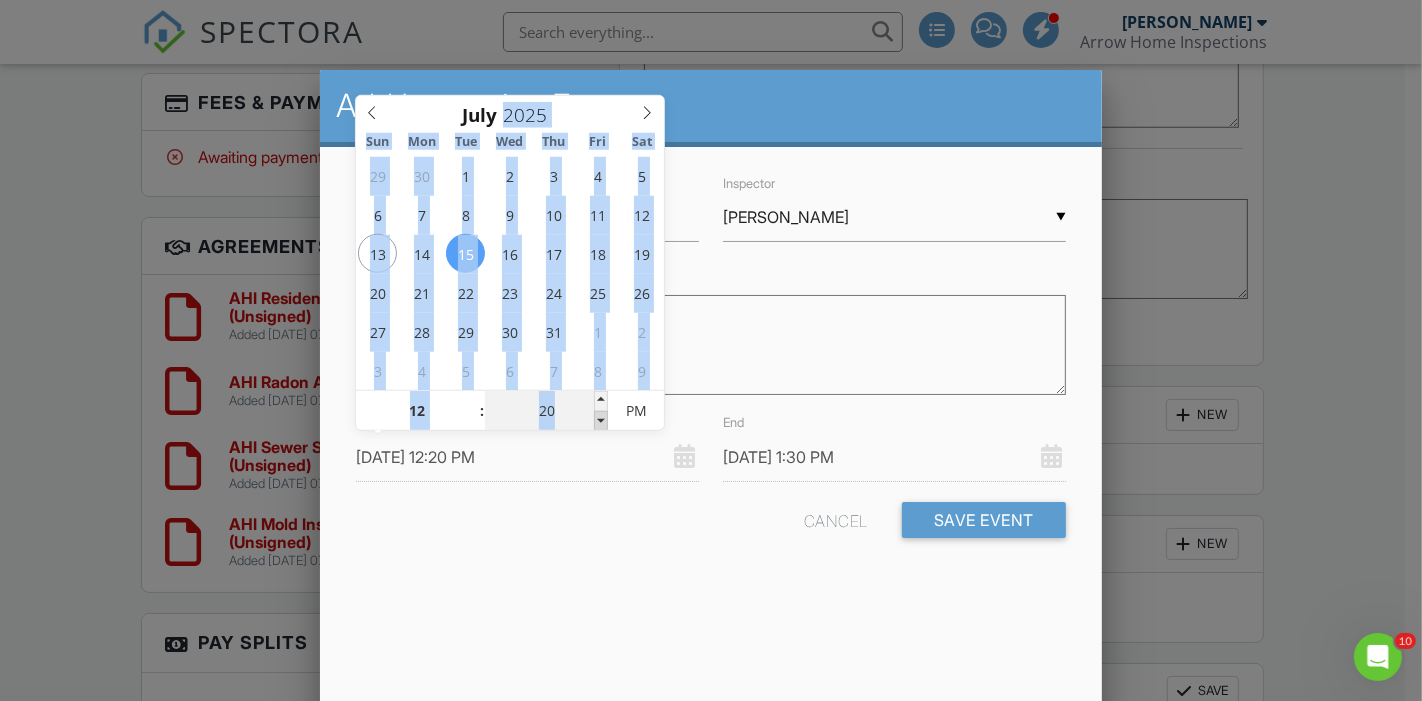 click at bounding box center [601, 421] 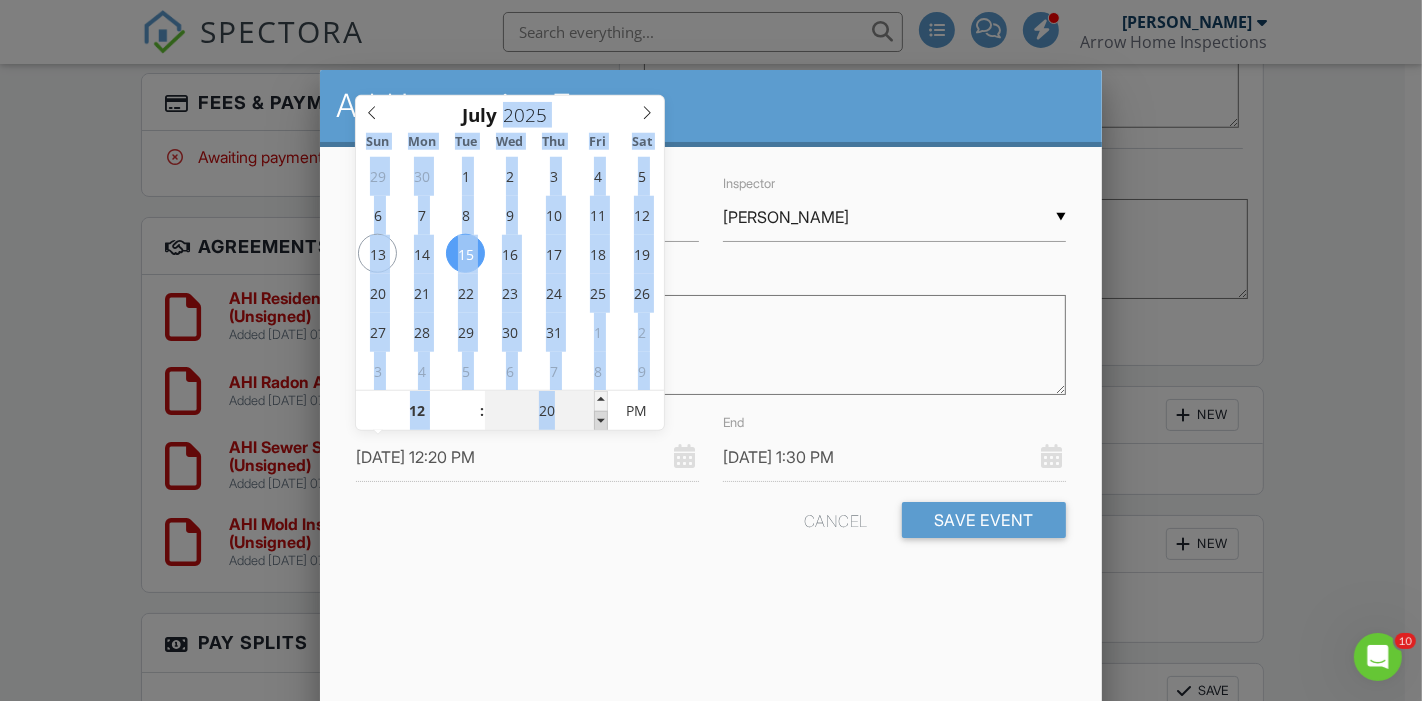 type on "07/15/2025 1:20 PM" 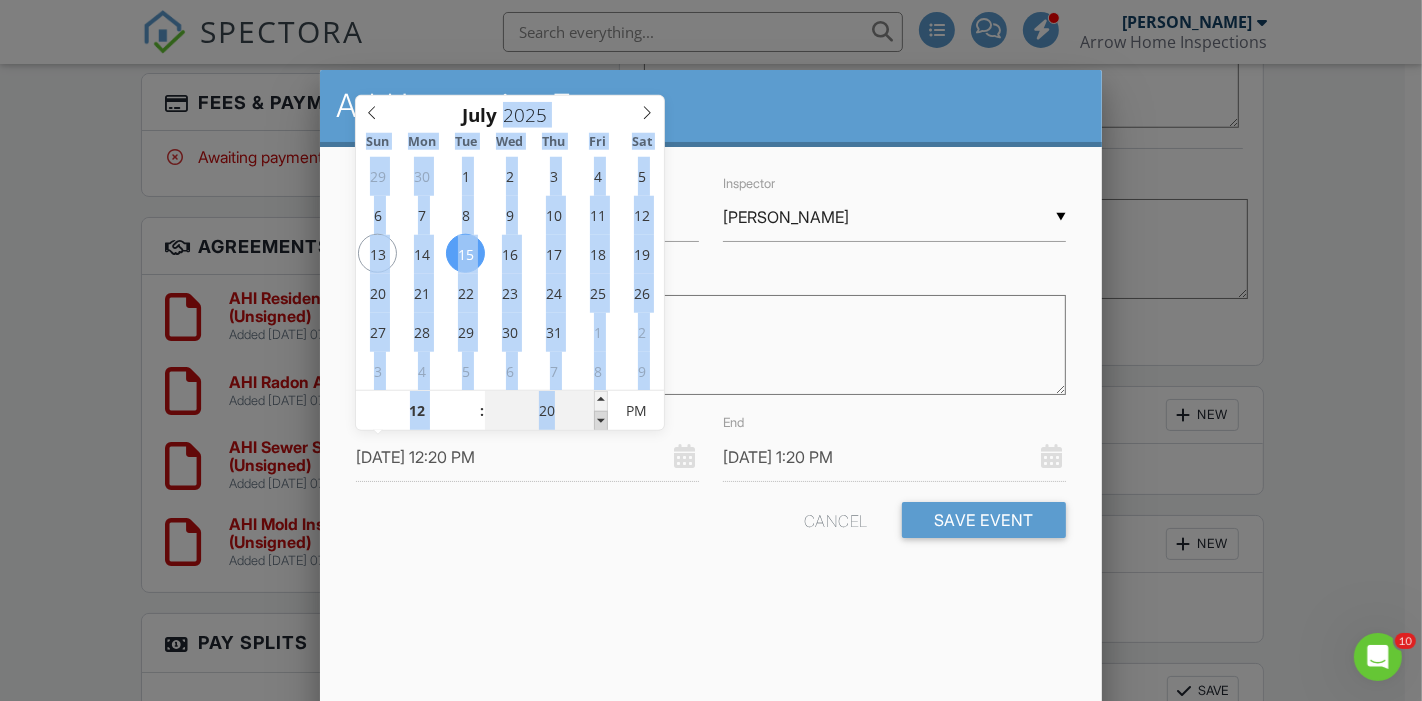 type on "07/15/2025 12:15 PM" 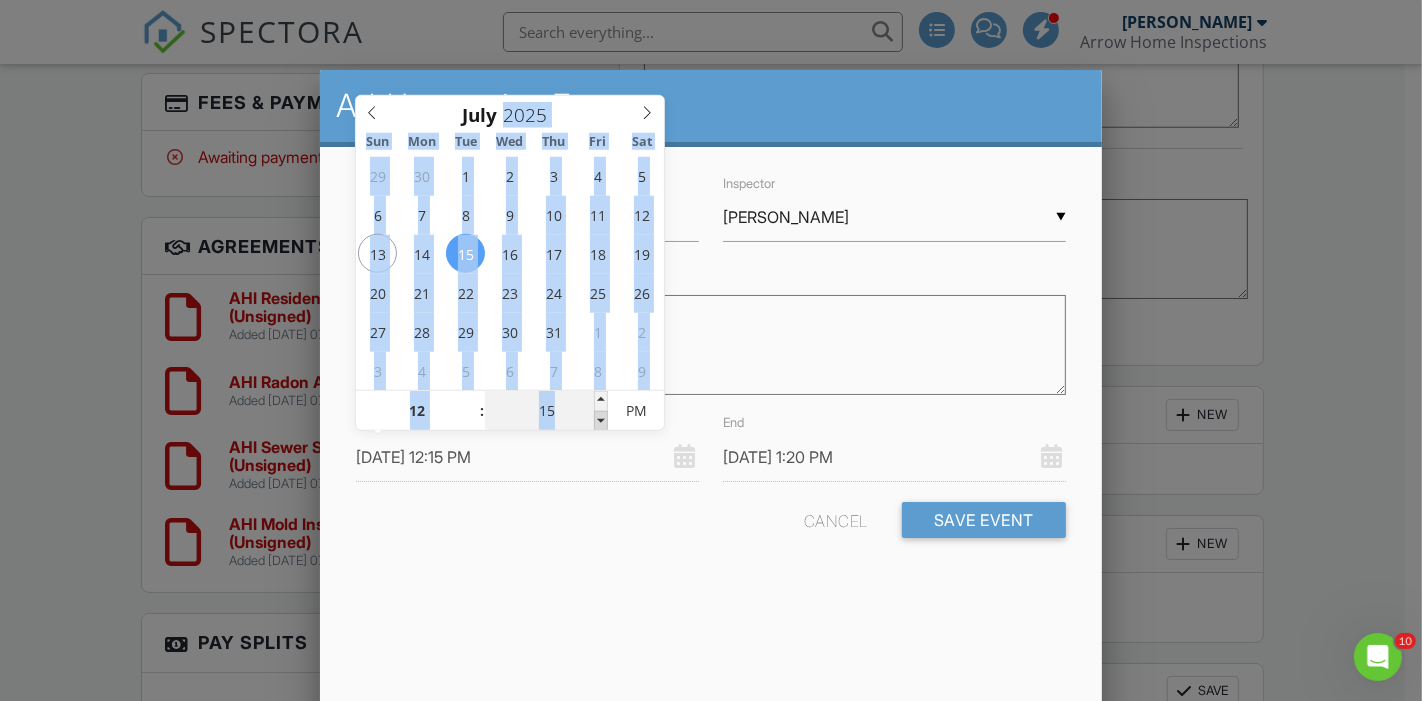 click at bounding box center (601, 421) 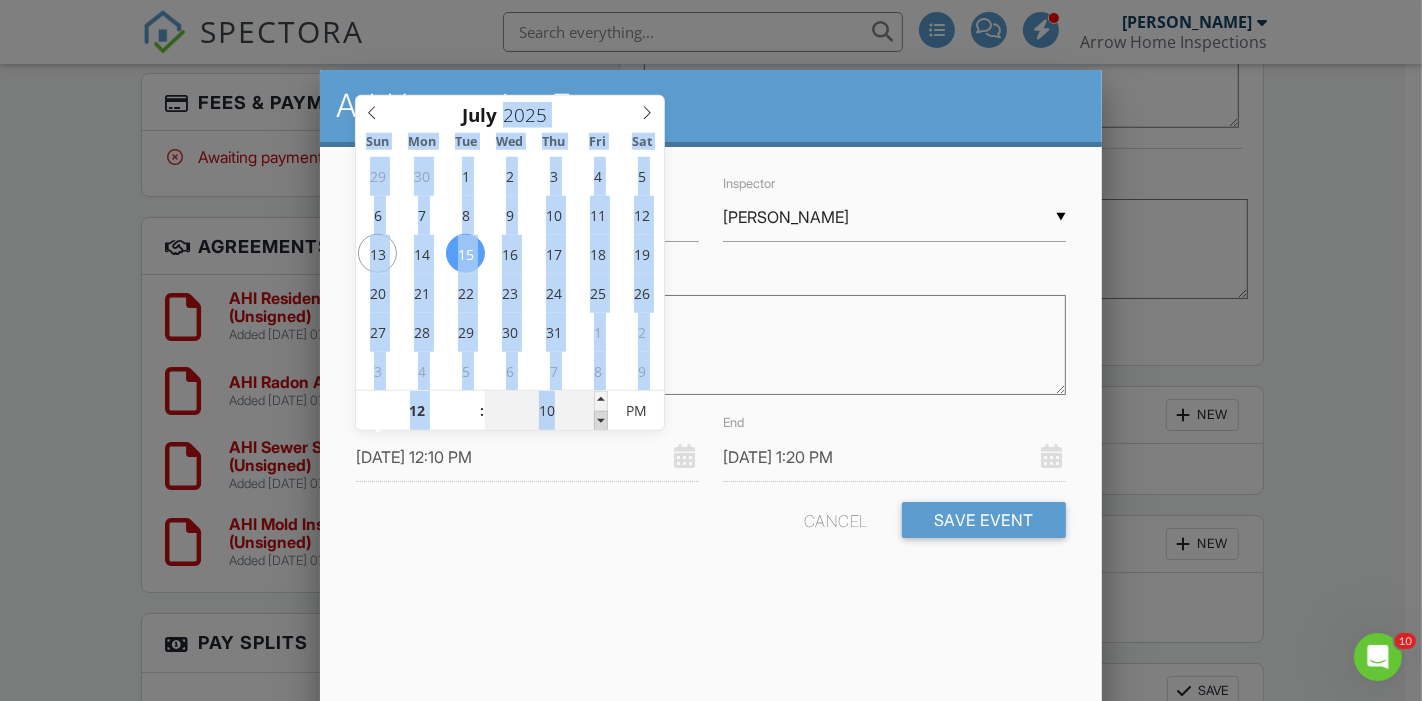 click at bounding box center [601, 421] 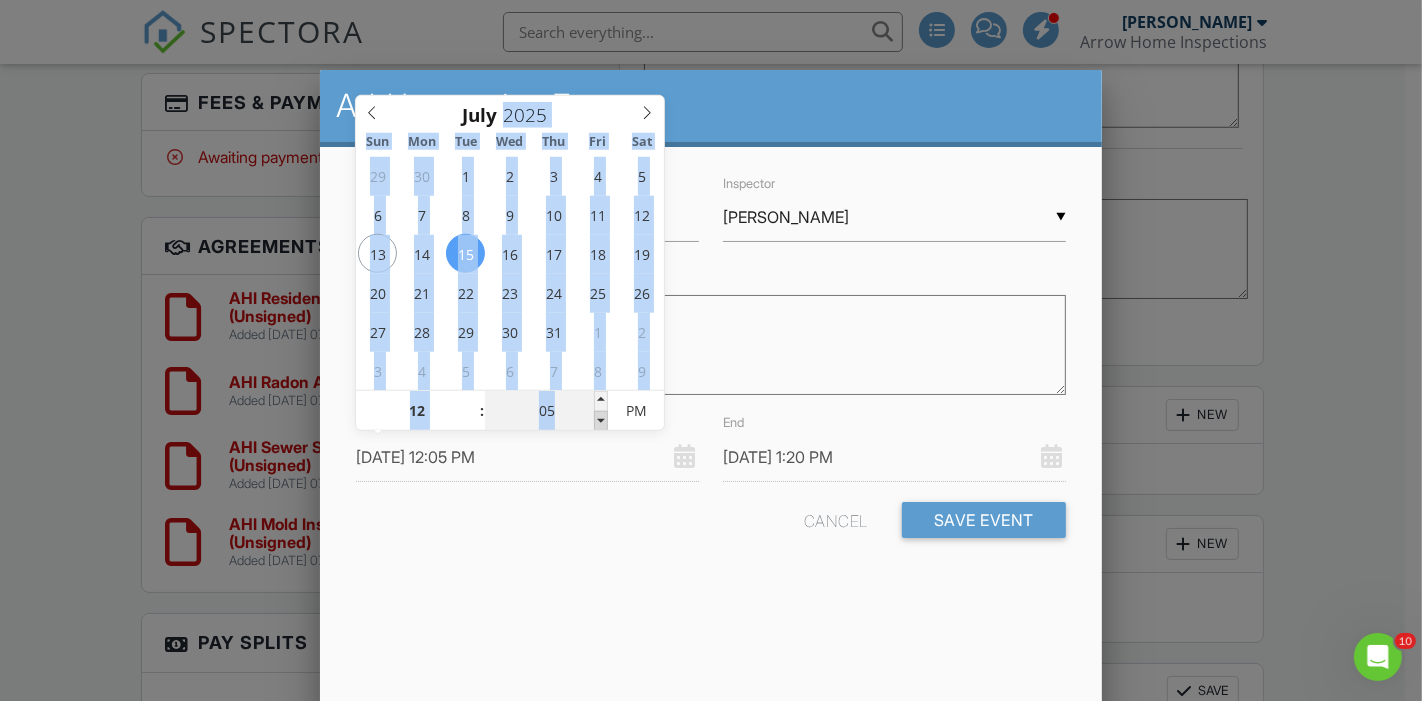 click at bounding box center [601, 421] 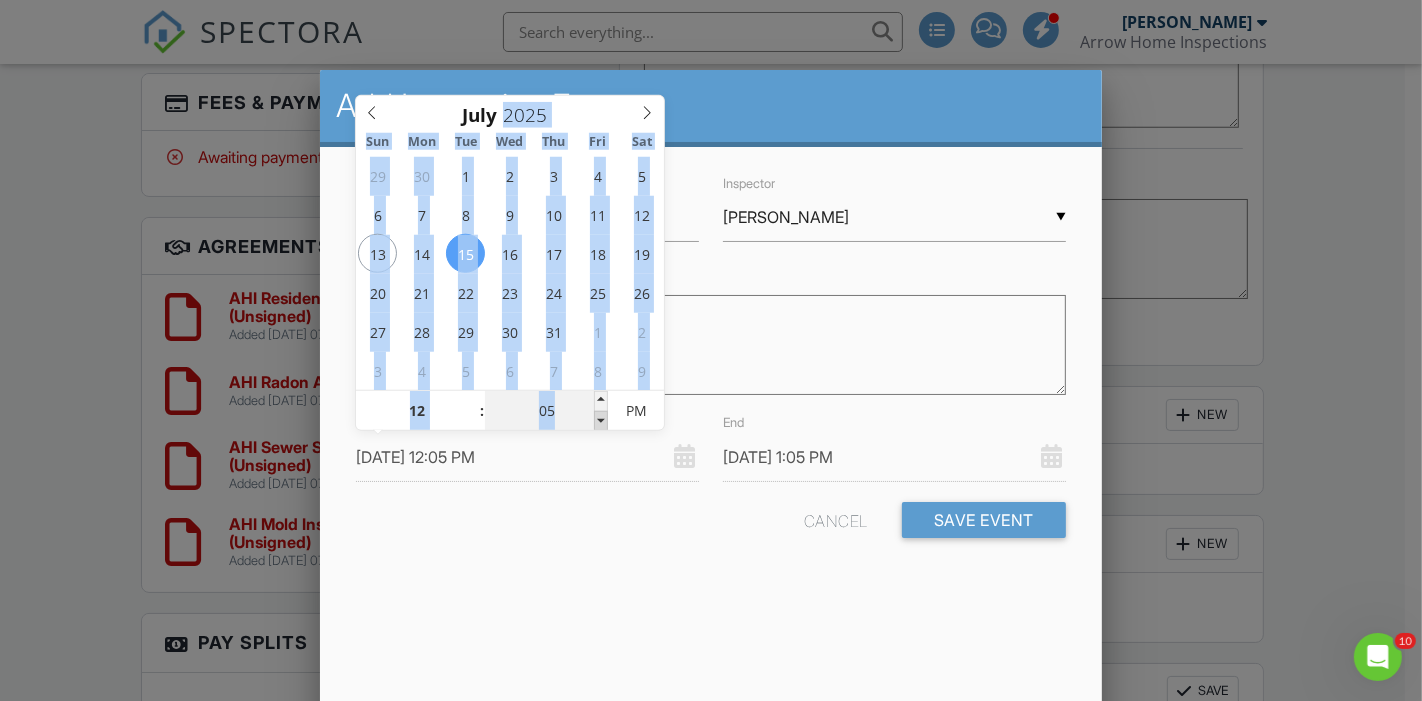 type on "[DATE] 12:00 PM" 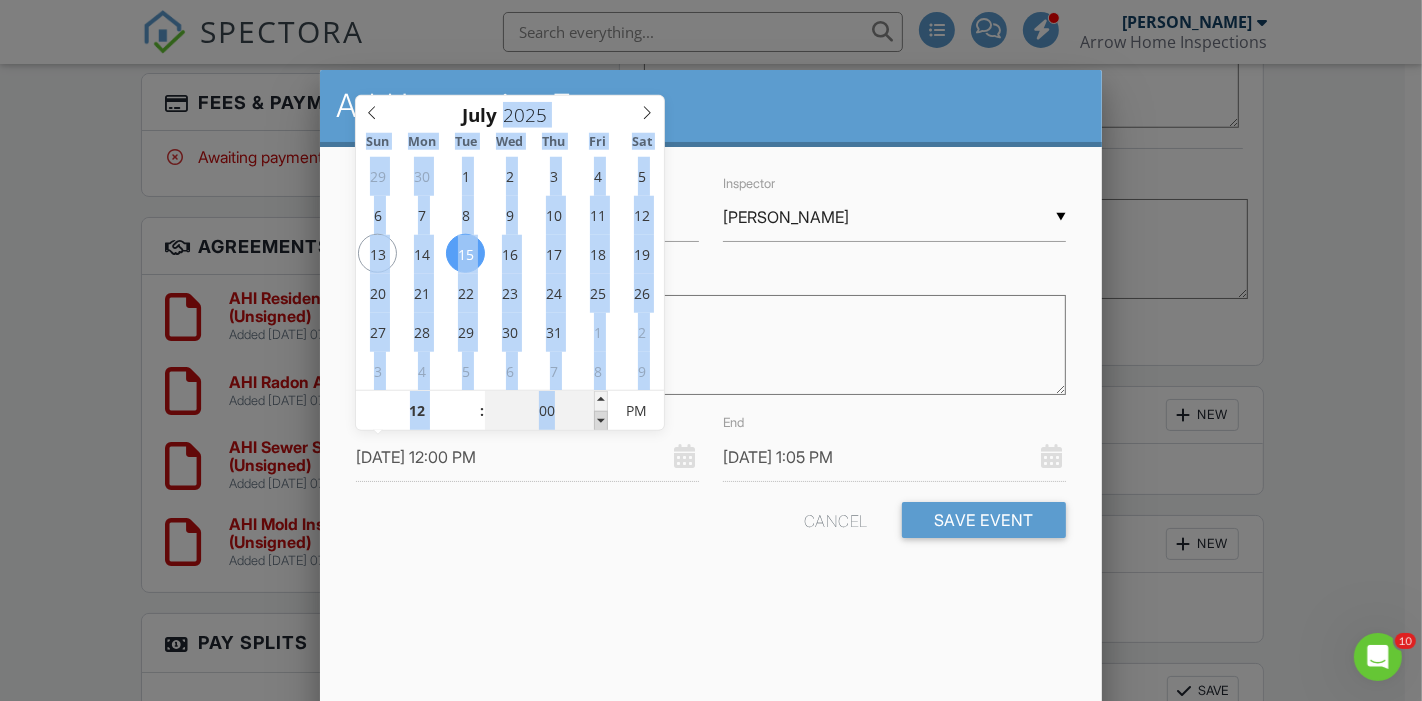 click at bounding box center [601, 421] 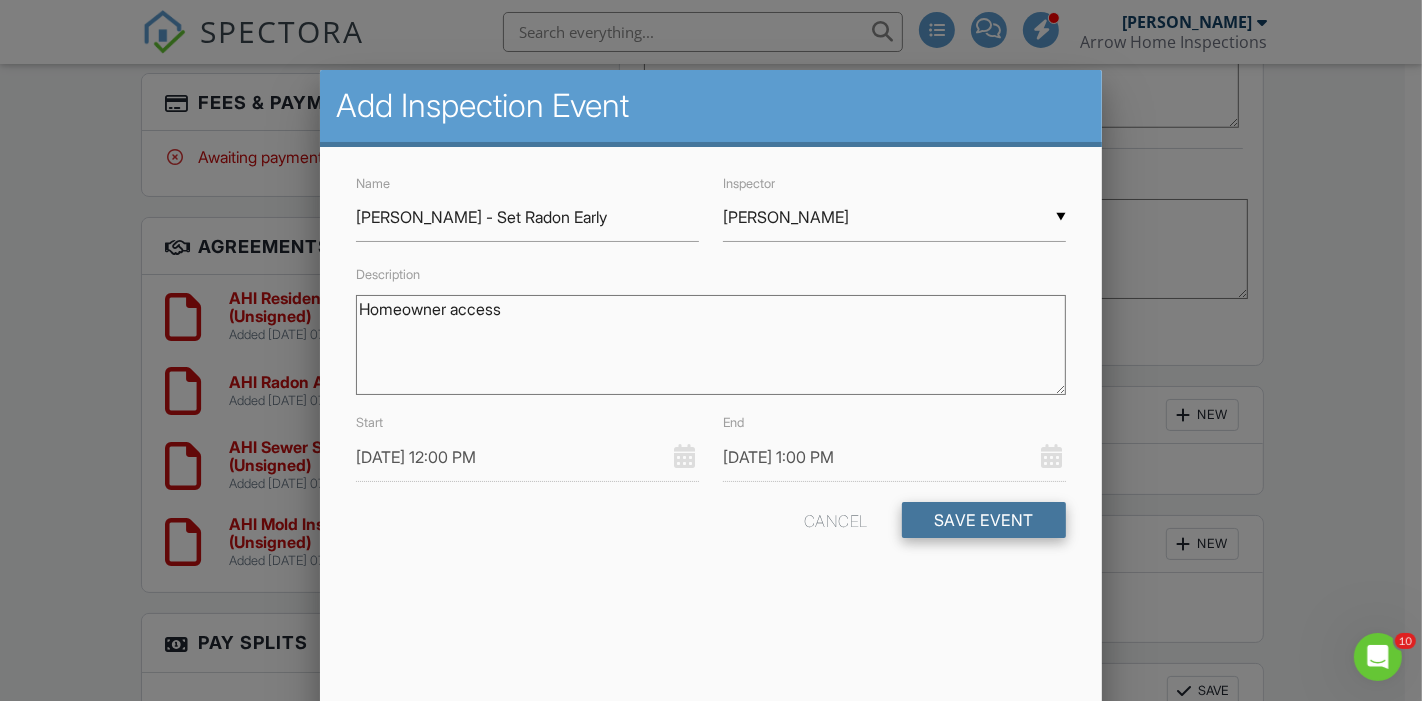 click on "Save Event" at bounding box center [984, 520] 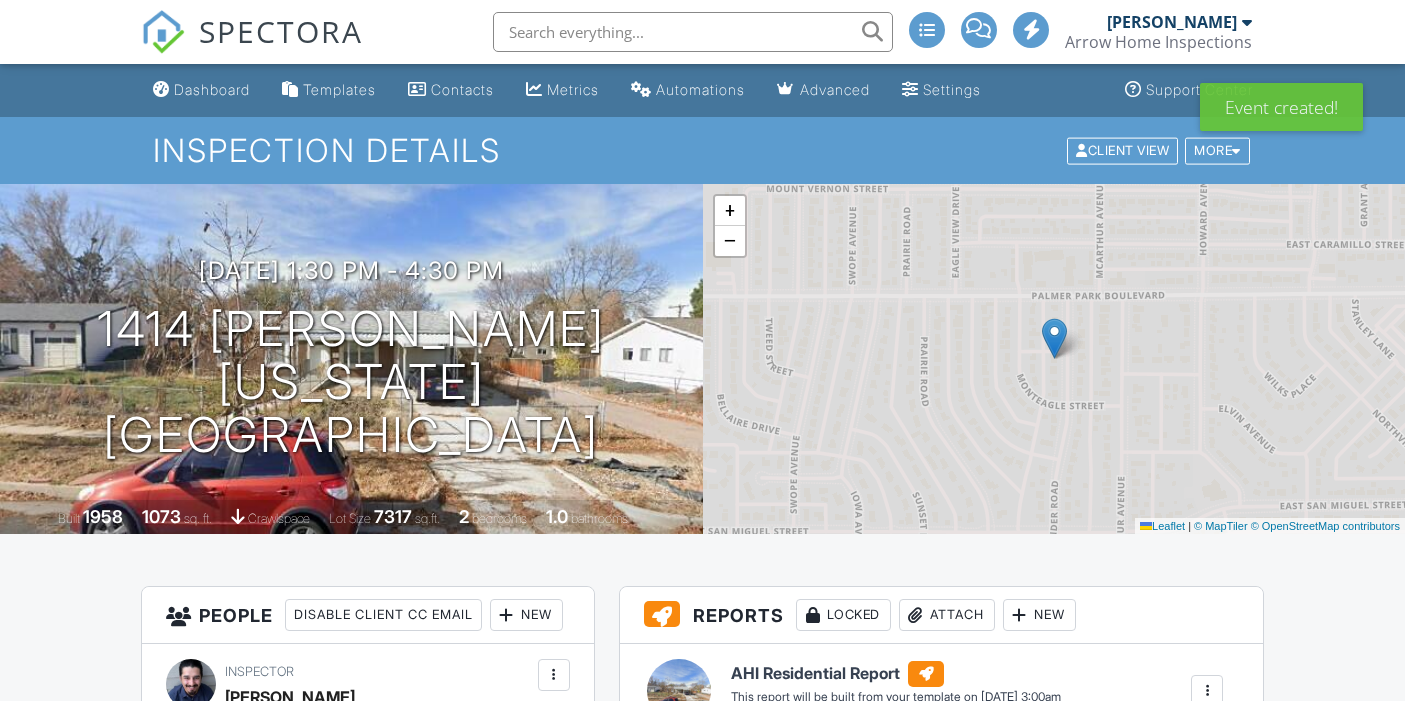 scroll, scrollTop: 0, scrollLeft: 0, axis: both 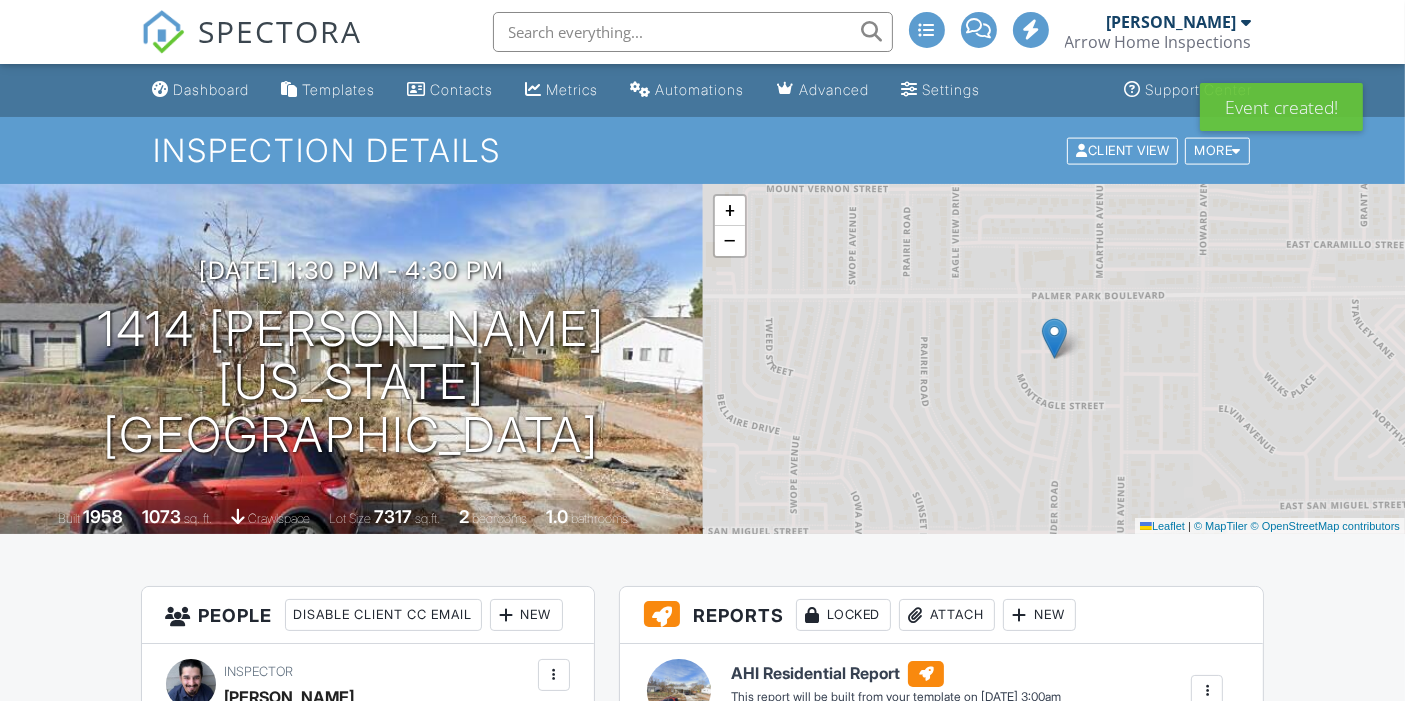 click on "SPECTORA" at bounding box center [281, 31] 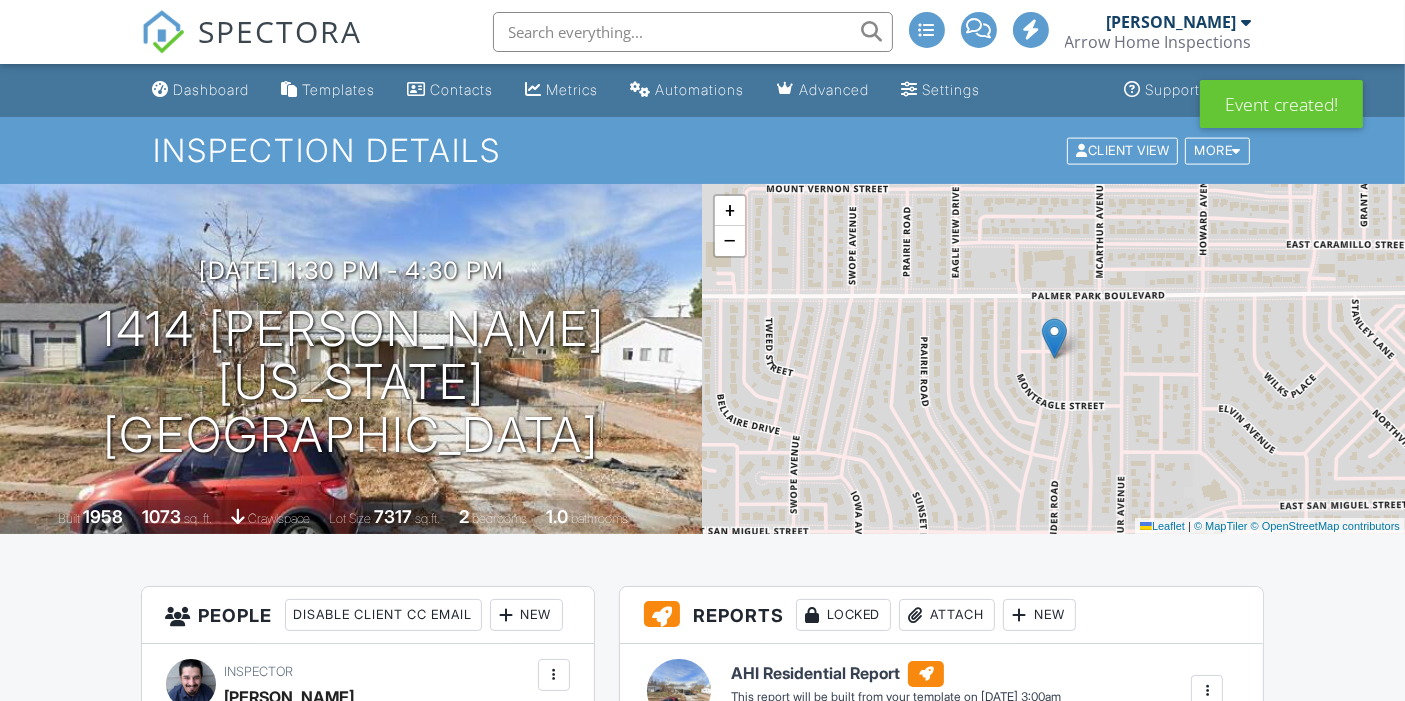 click at bounding box center (702, 350) 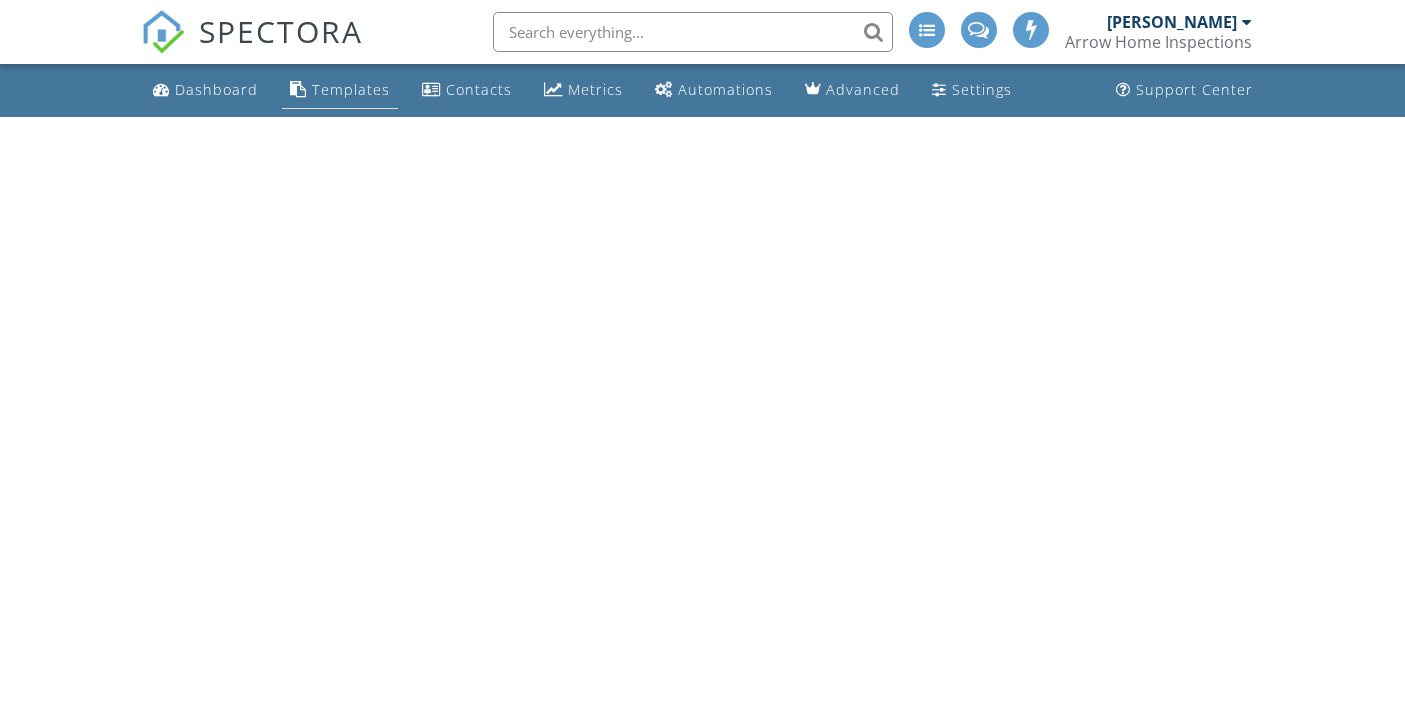 scroll, scrollTop: 0, scrollLeft: 0, axis: both 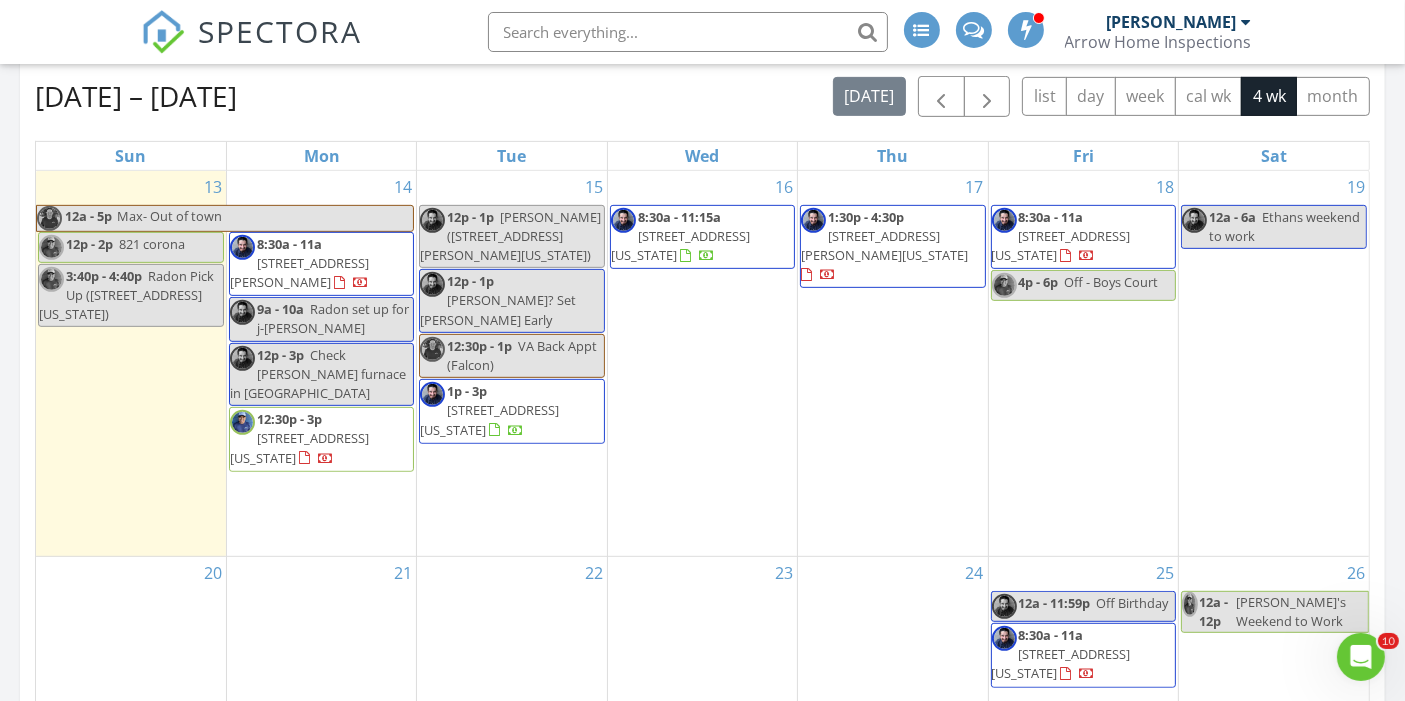 click on "[PERSON_NAME]? Set [PERSON_NAME] Early" at bounding box center [498, 309] 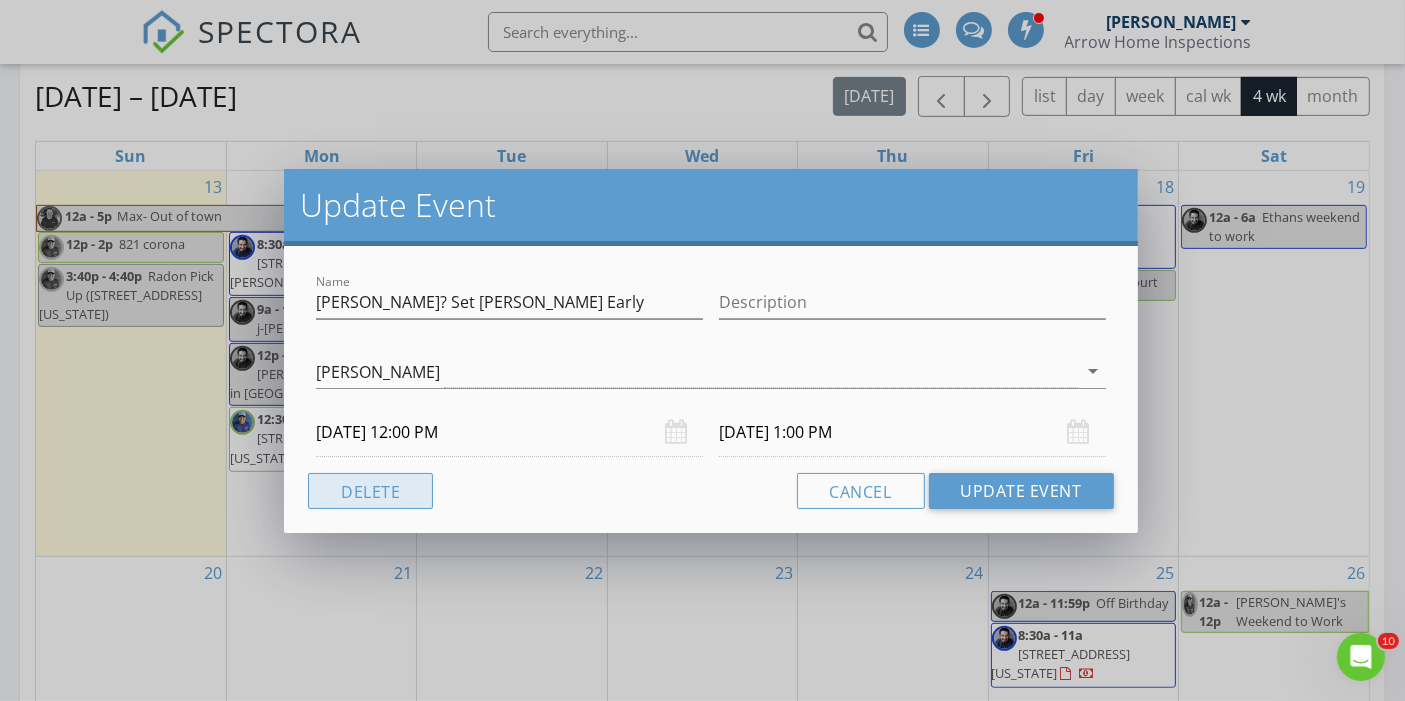 click on "Delete" at bounding box center (370, 491) 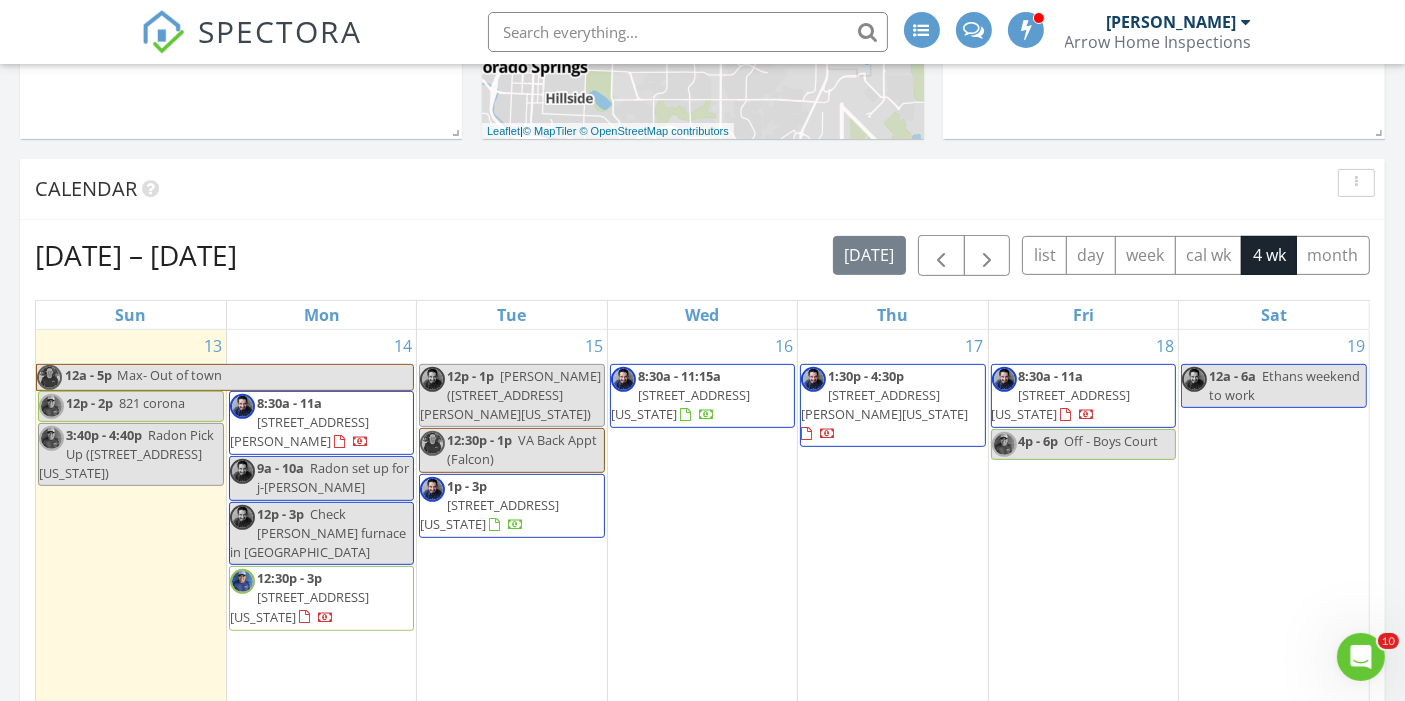 scroll, scrollTop: 720, scrollLeft: 0, axis: vertical 